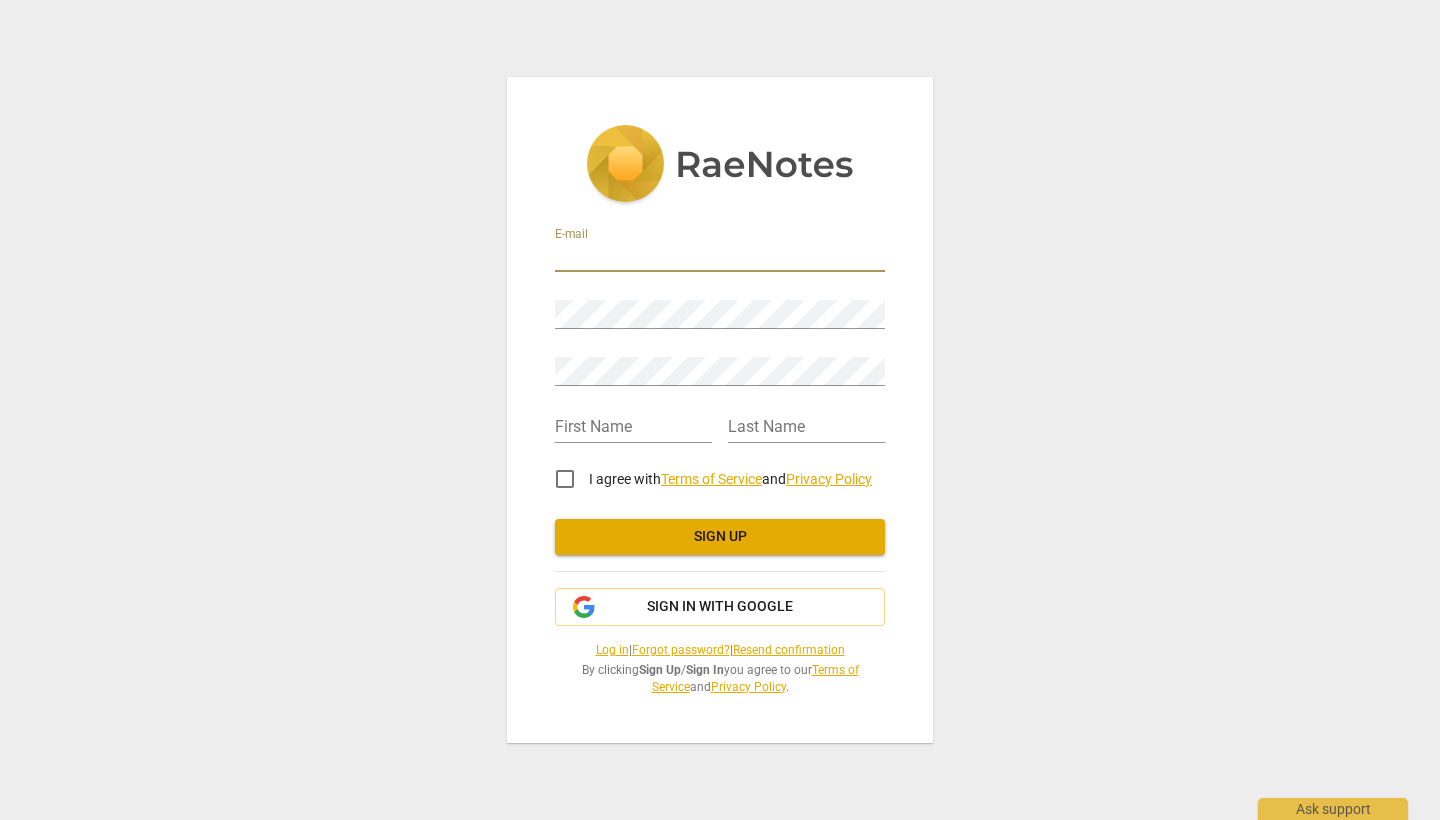 scroll, scrollTop: 0, scrollLeft: 0, axis: both 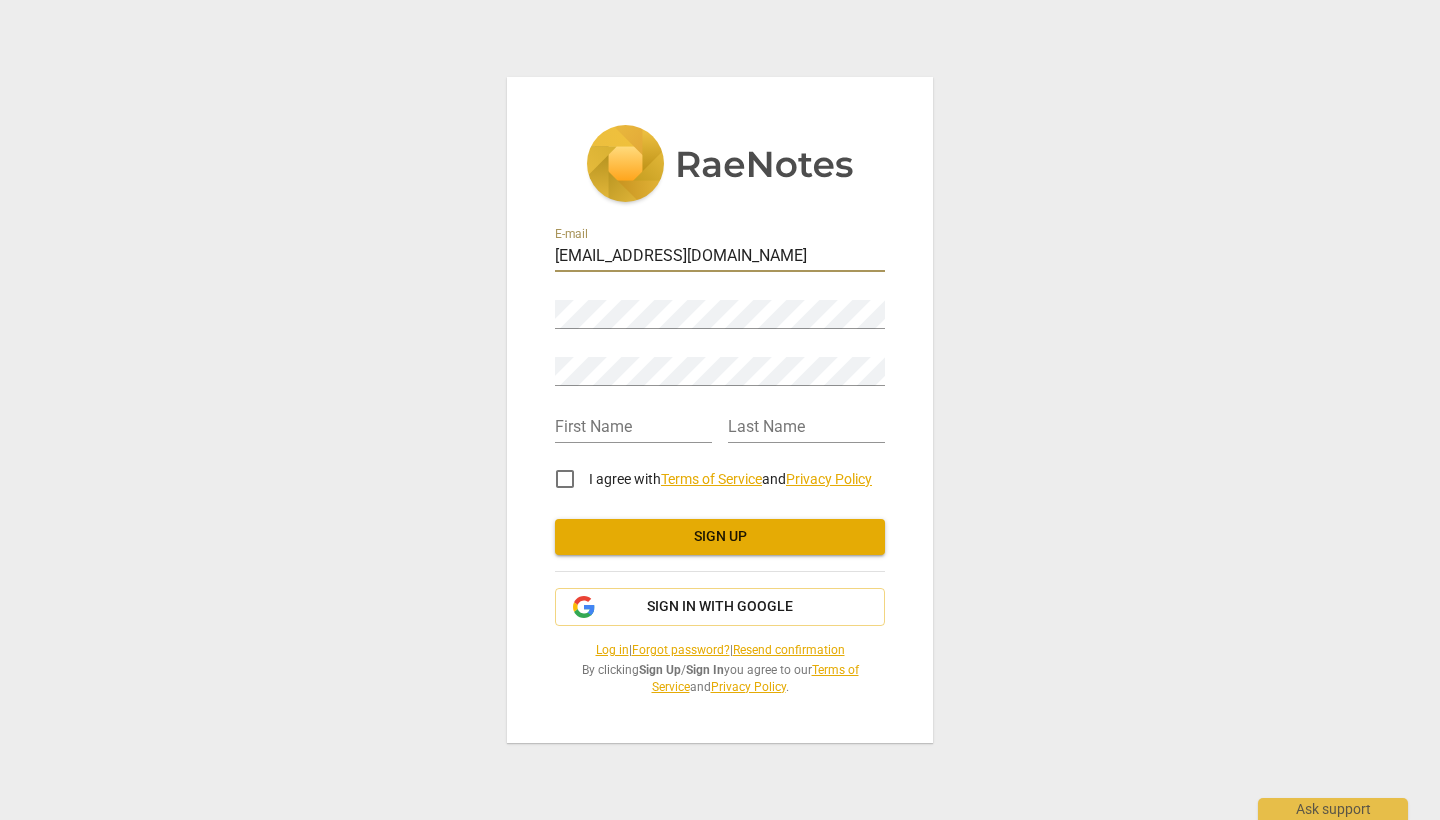 type on "[EMAIL_ADDRESS][DOMAIN_NAME]" 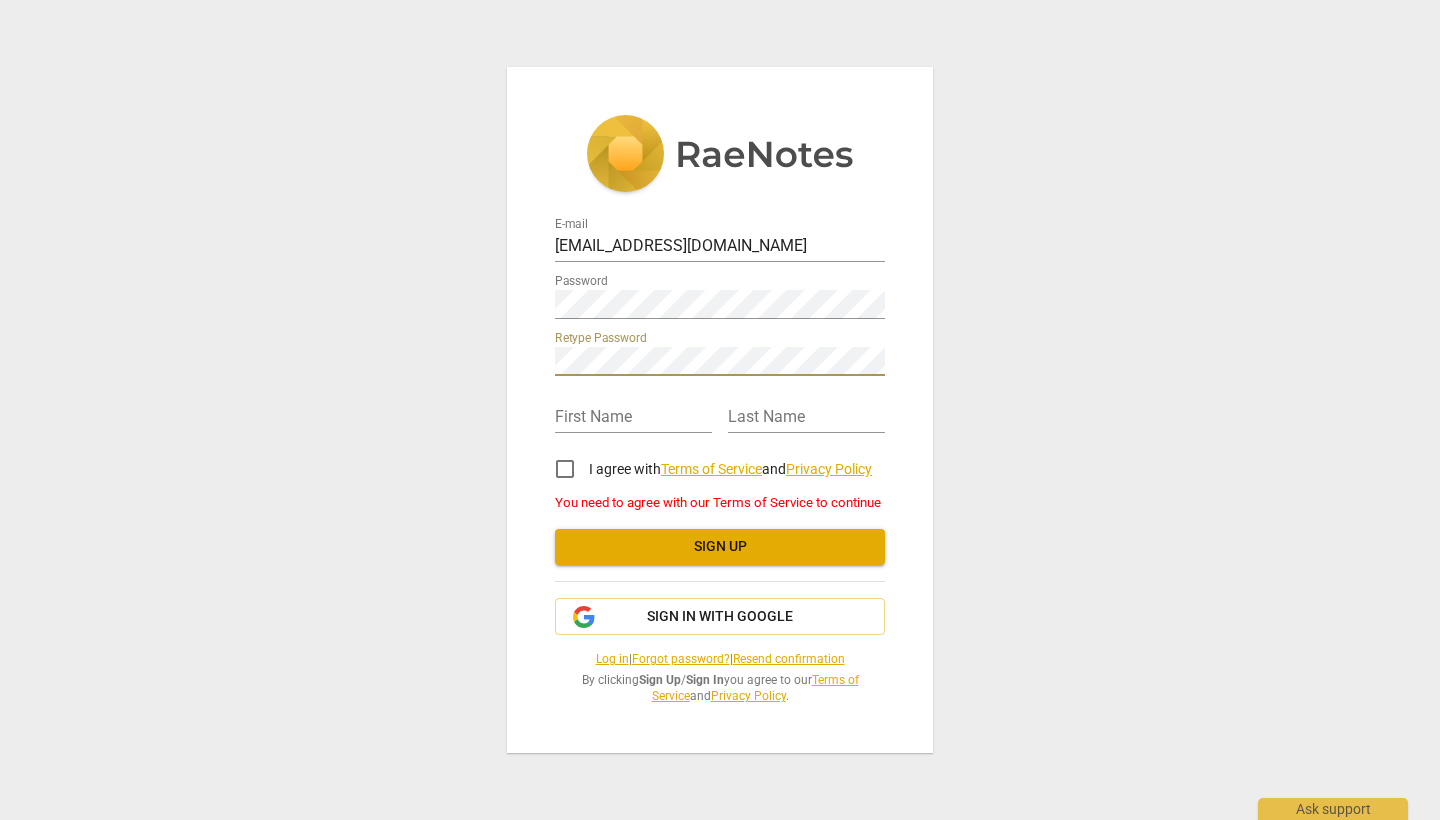 click on "First Name" at bounding box center (633, 410) 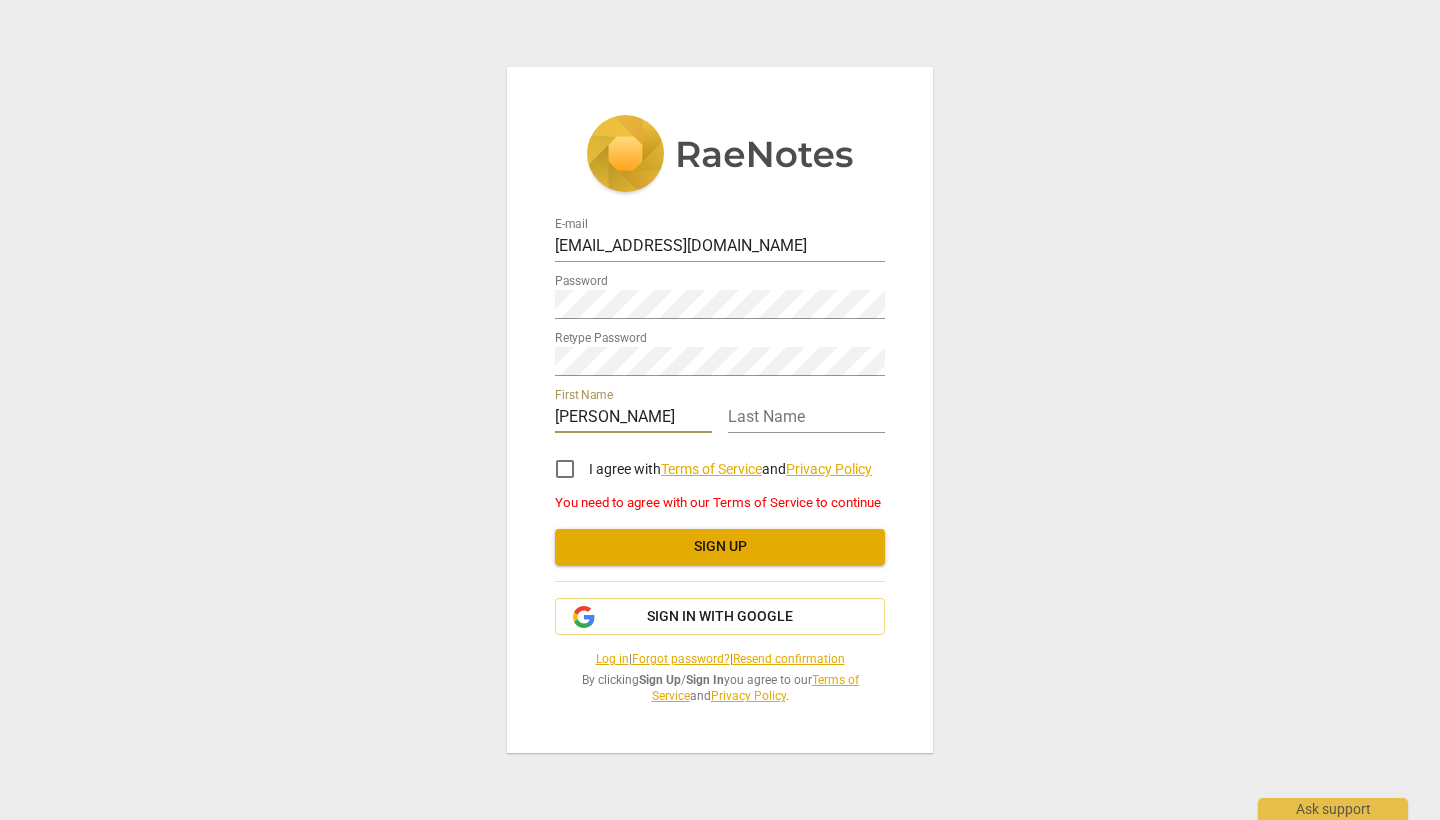 type on "[PERSON_NAME]" 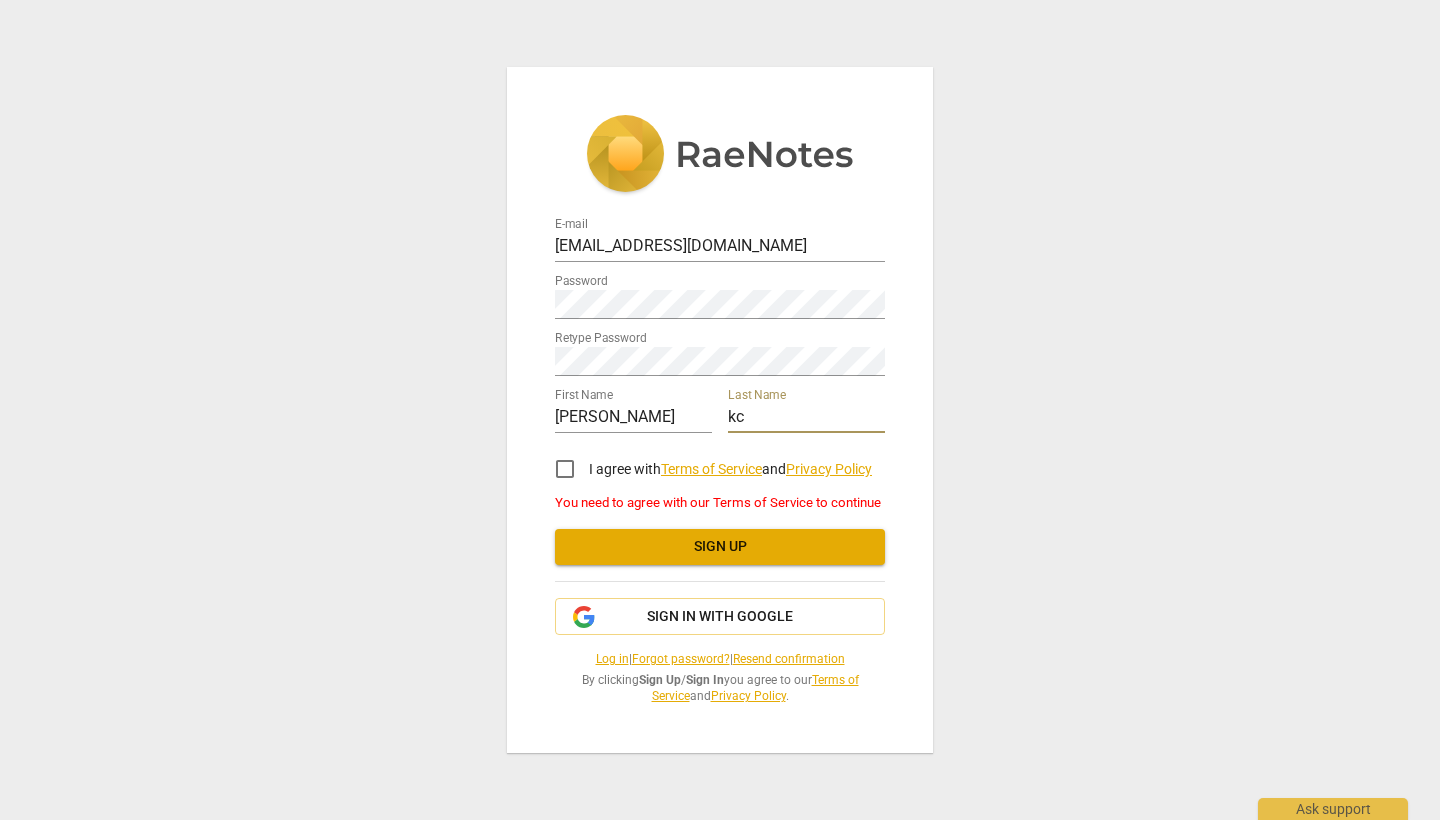 type on "kc" 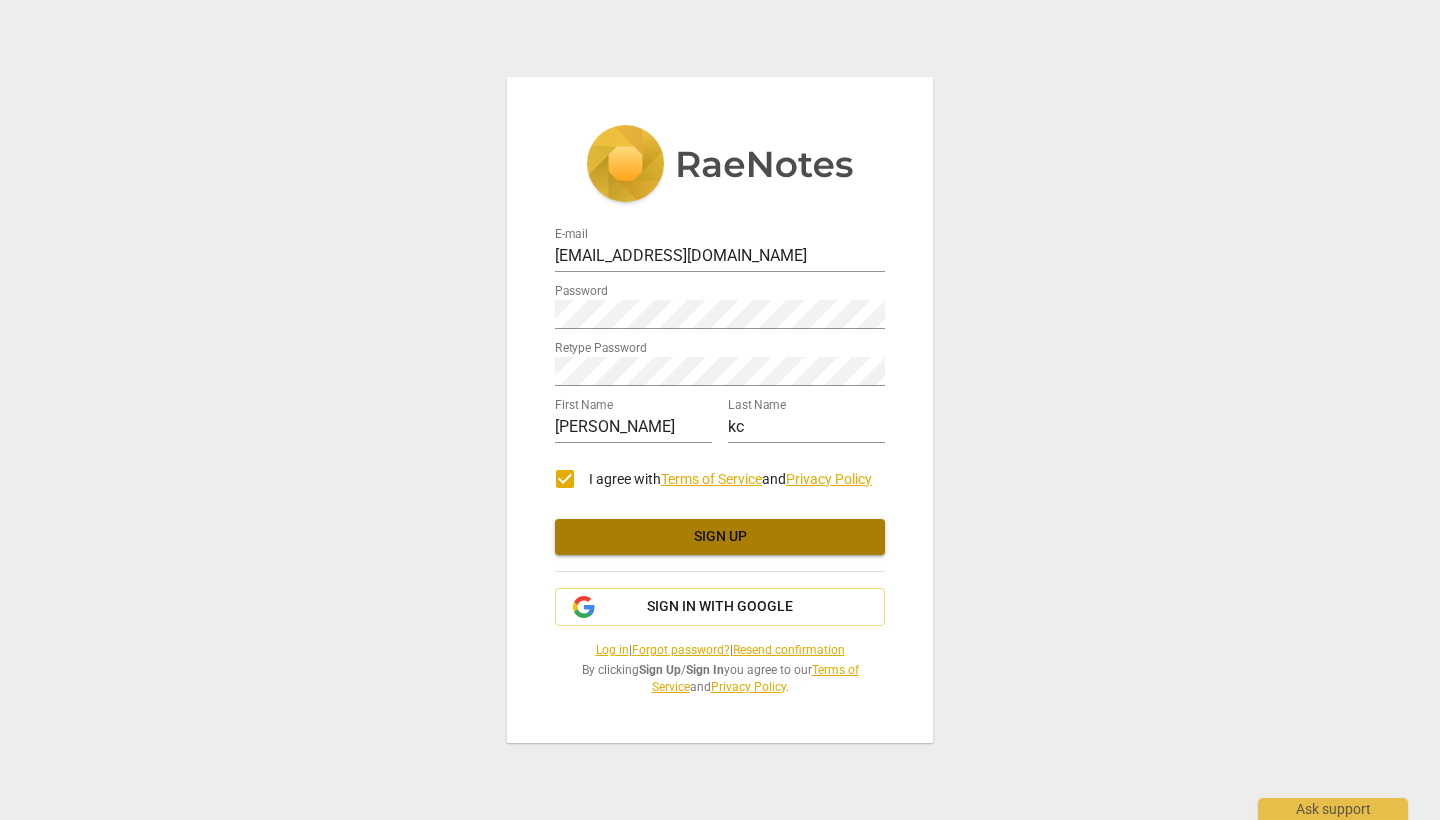 click on "Sign up" at bounding box center [720, 537] 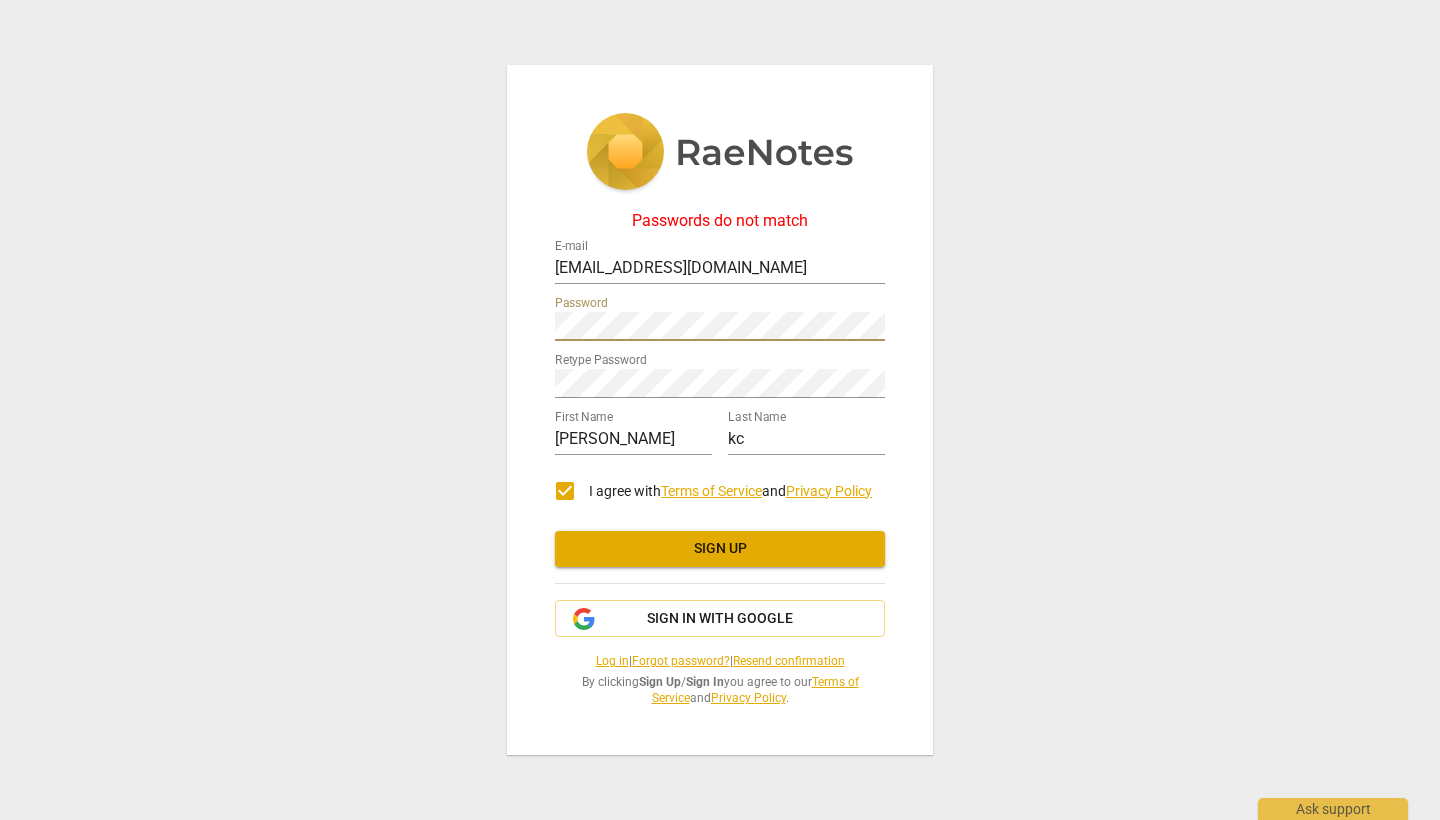 click on "Passwords do not match E-mail [EMAIL_ADDRESS][DOMAIN_NAME] Password Retype Password First Name [PERSON_NAME] Last Name kc I agree with  Terms of Service  and  Privacy Policy Sign up Sign in with Google Log in    |    Forgot password?    |    Resend confirmation By clicking  Sign Up / Sign In  you agree to our  Terms of Service  and  Privacy Policy ." at bounding box center [720, 410] 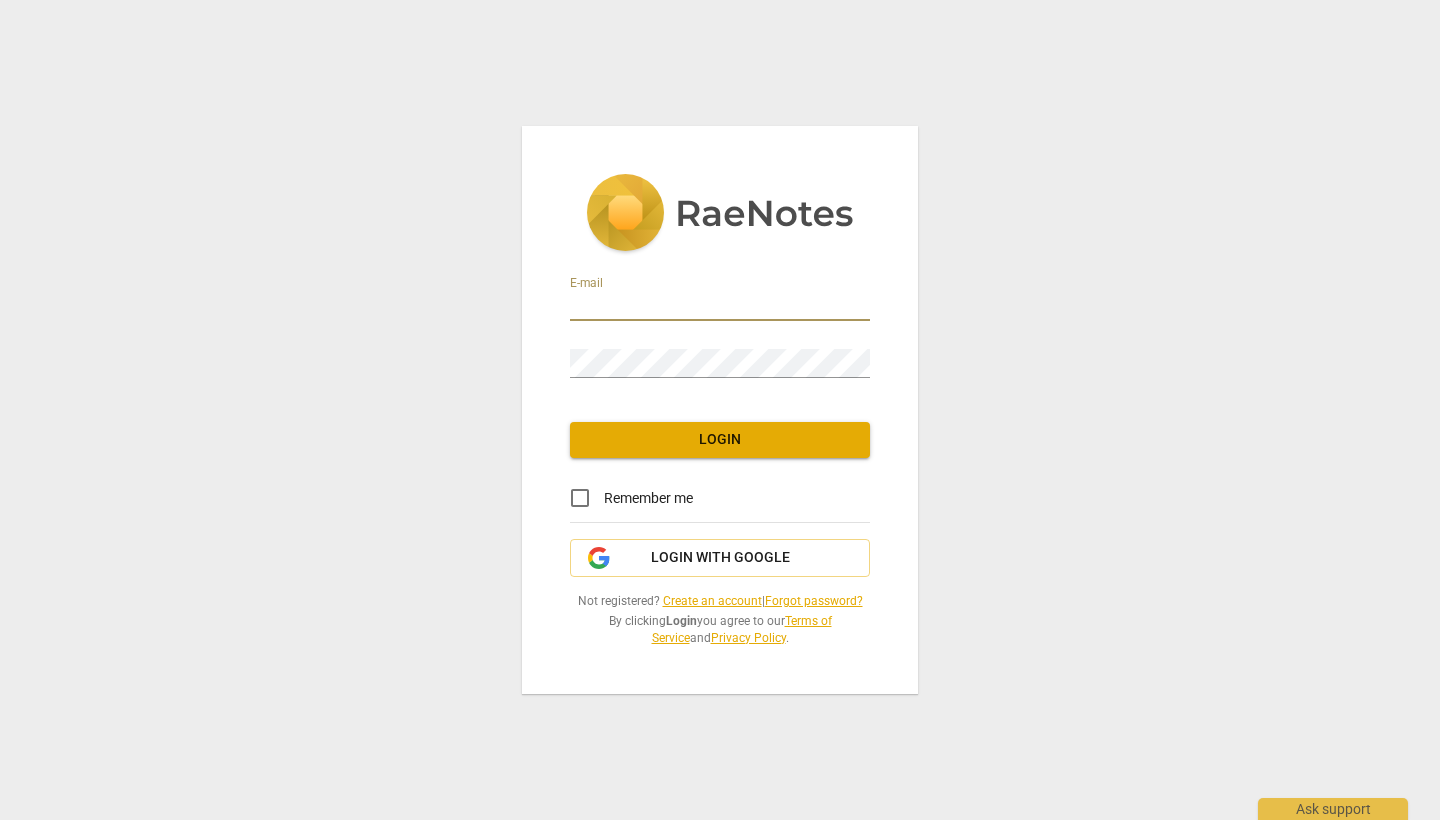 scroll, scrollTop: 0, scrollLeft: 0, axis: both 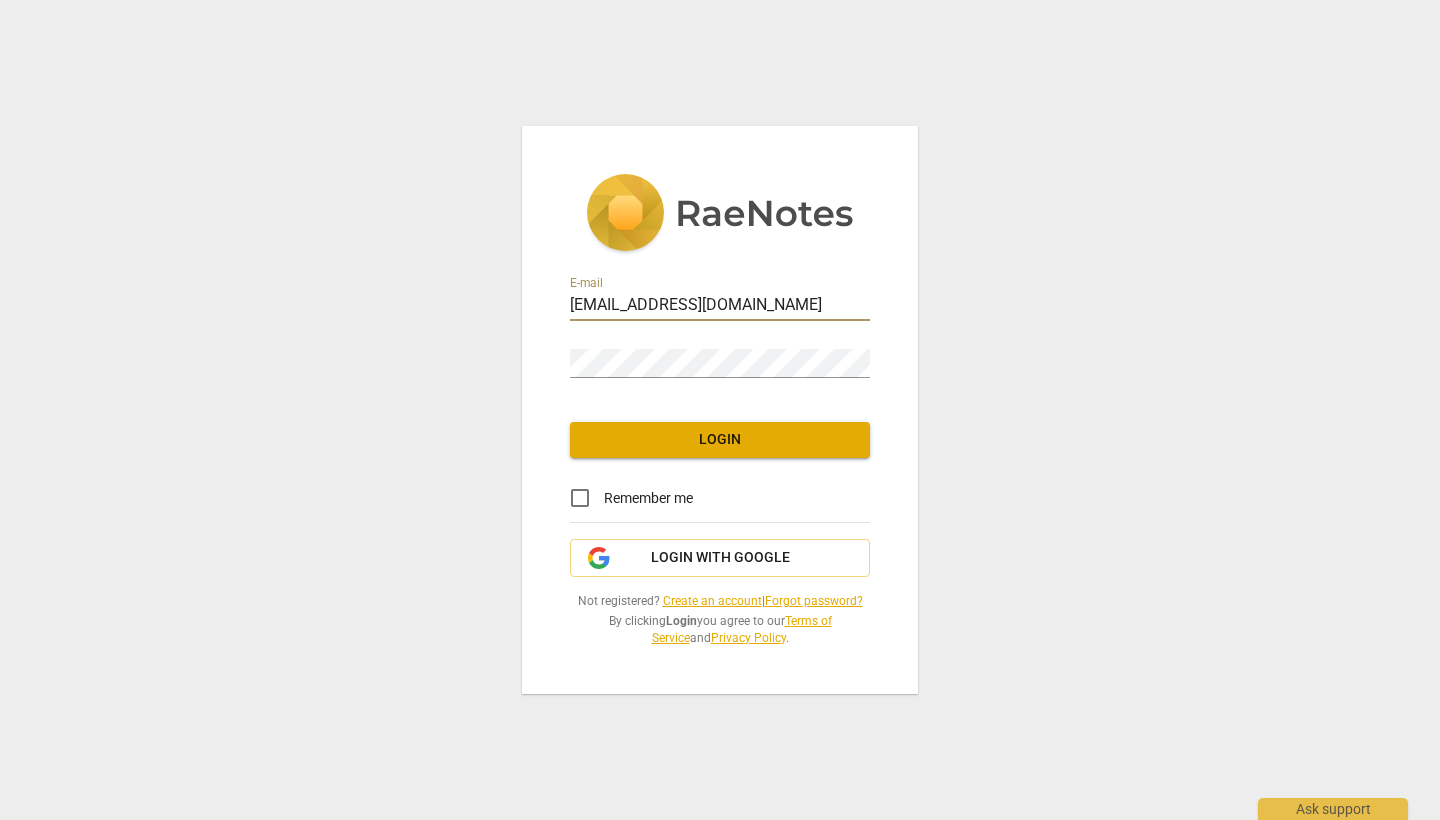 type on "[EMAIL_ADDRESS][DOMAIN_NAME]" 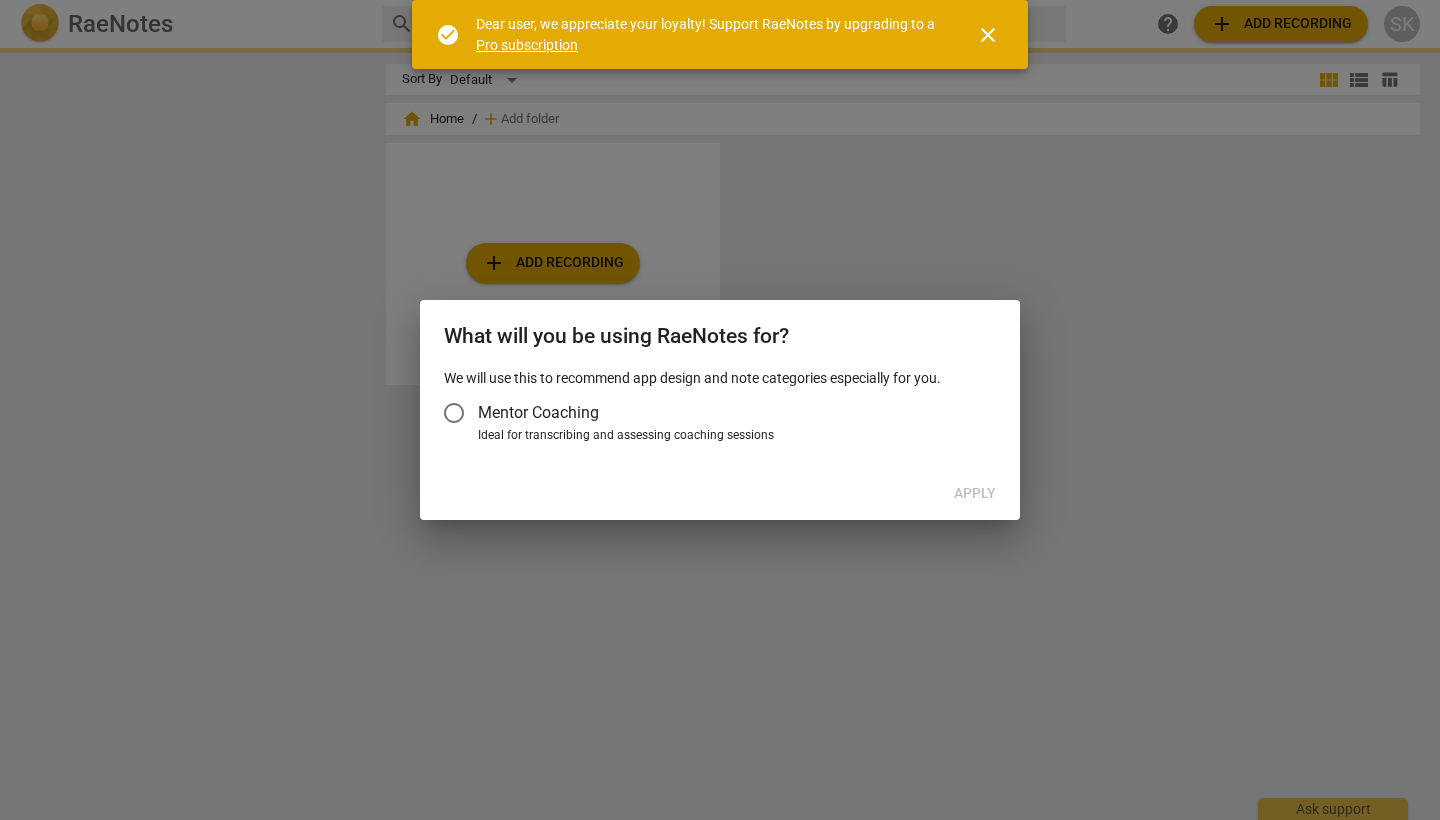click on "Mentor Coaching" at bounding box center (454, 413) 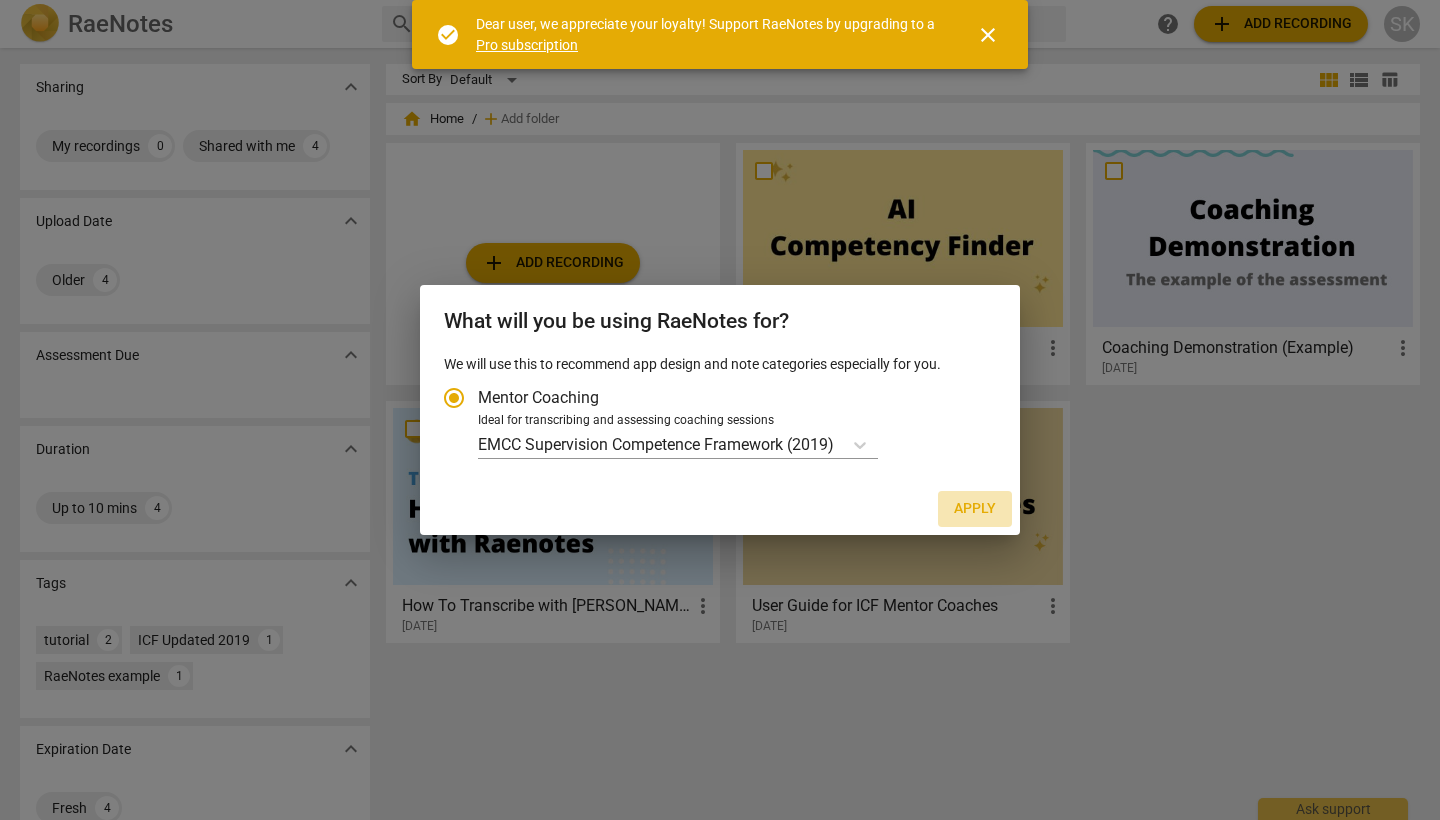 click on "Apply" at bounding box center [975, 509] 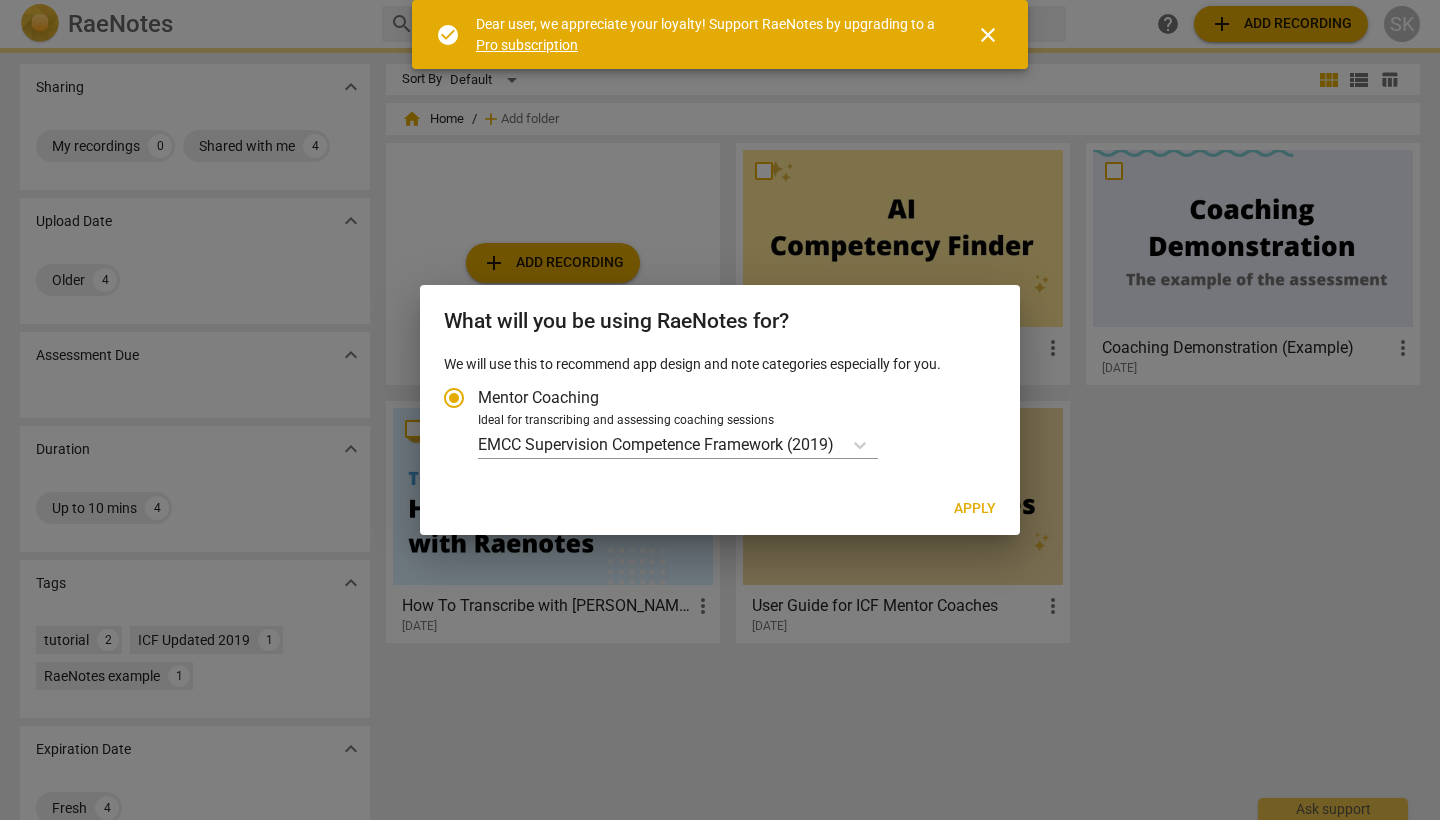 radio on "false" 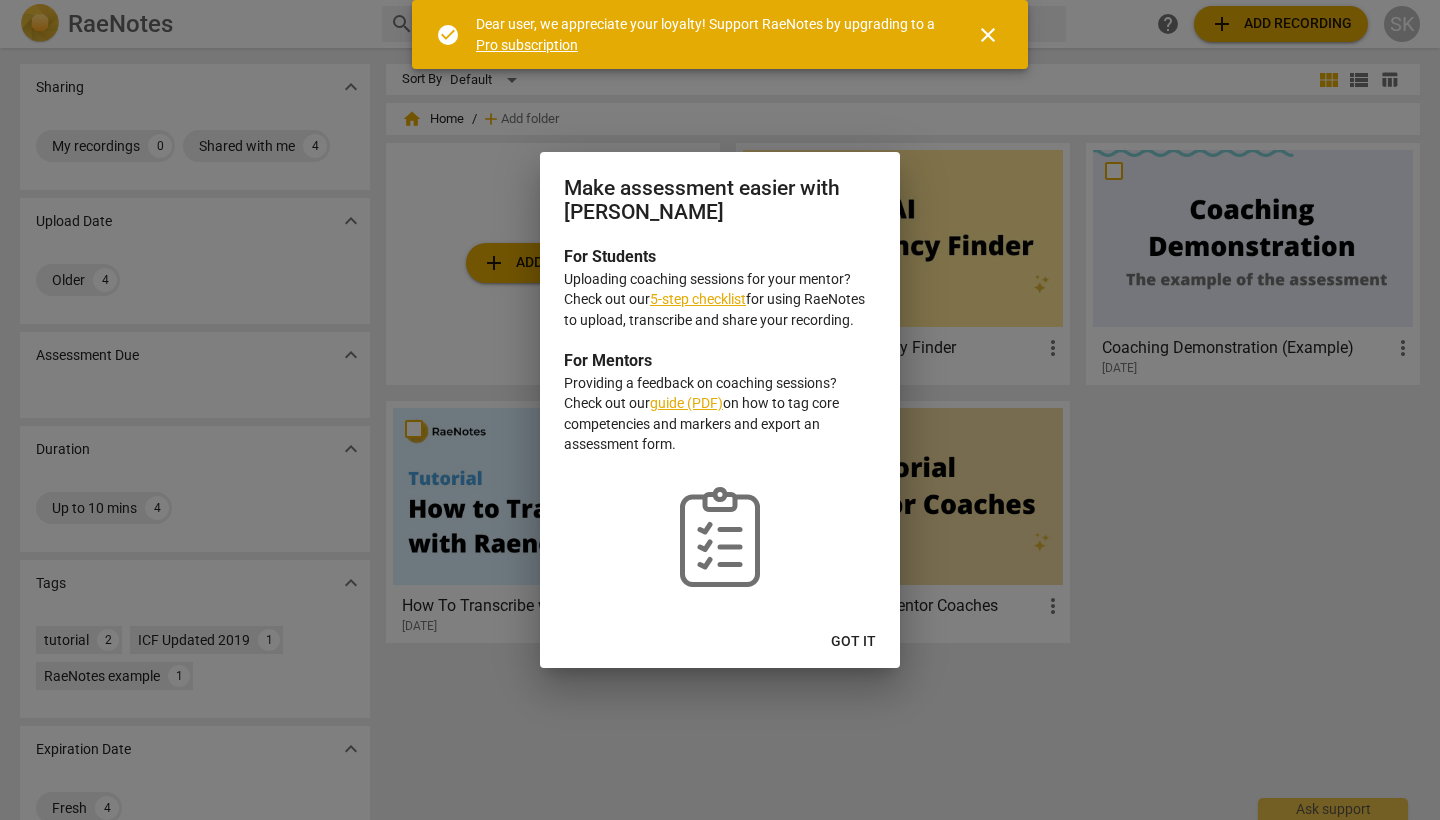 click on "Got it" at bounding box center [853, 642] 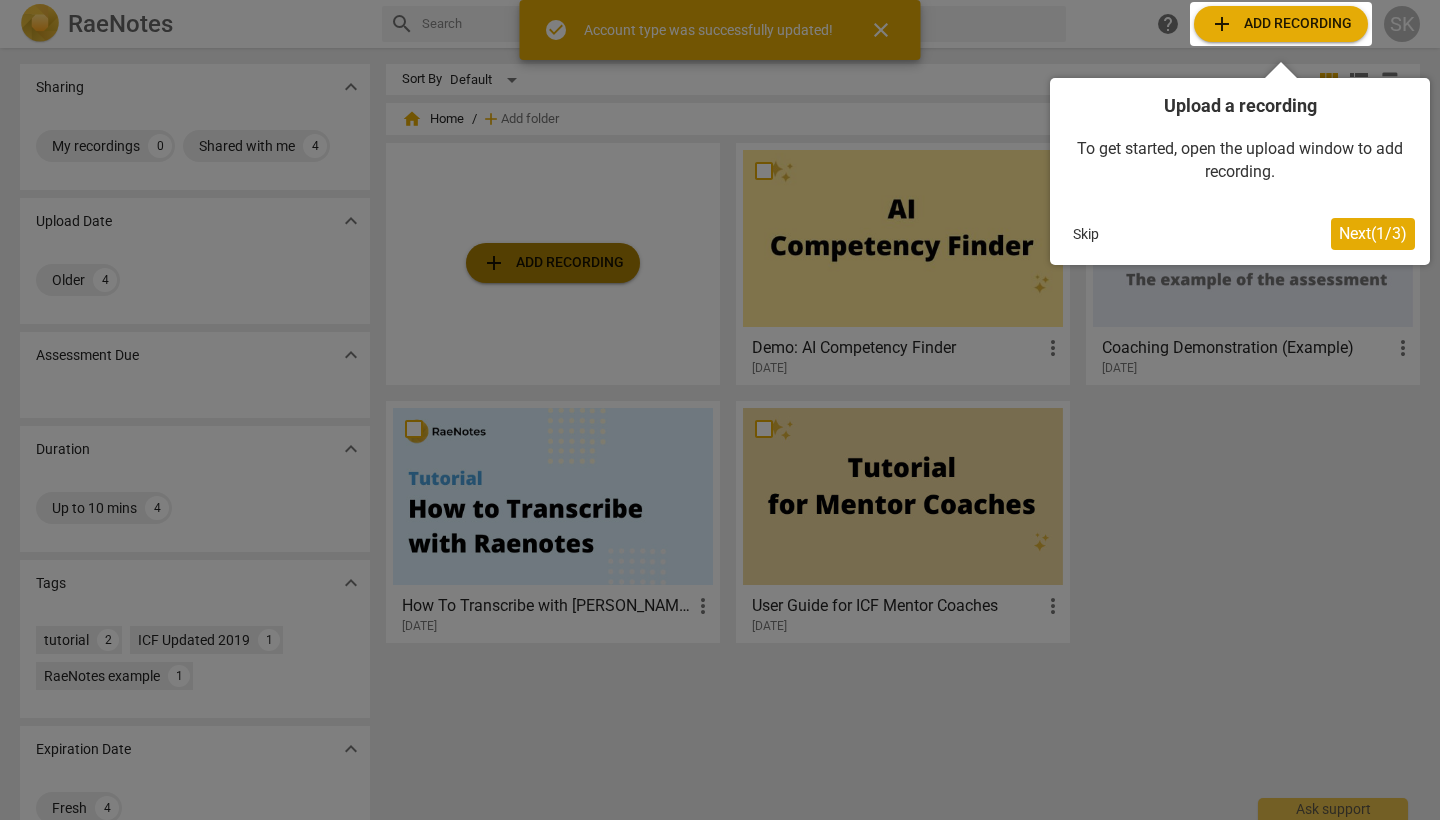 click on "RaeNotes search help add   Add recording SK Sharing expand_more My recordings 0 Shared with me 4 Upload Date expand_more Older 4 Assessment Due expand_more Duration expand_more Up to 10 mins 4 Tags expand_more tutorial 2 ICF Updated 2019 1 RaeNotes example 1 Expiration Date expand_more Fresh 4 Sort By Default view_module view_list table_chart home Home / add Add folder add   Add recording Demo: AI Competency Finder more_vert 2023-08-18 Coaching Demonstration (Example) more_vert 2021-06-01 How To Transcribe with RaeNotes more_vert 2020-07-05 User Guide for ICF Mentor Coaches more_vert 2020-06-23 check_circle Account type was successfully updated! close Ask support
Upload a recording To get started, open the upload window to add recording. Skip Next  ( 1 / 3 )" at bounding box center (720, 0) 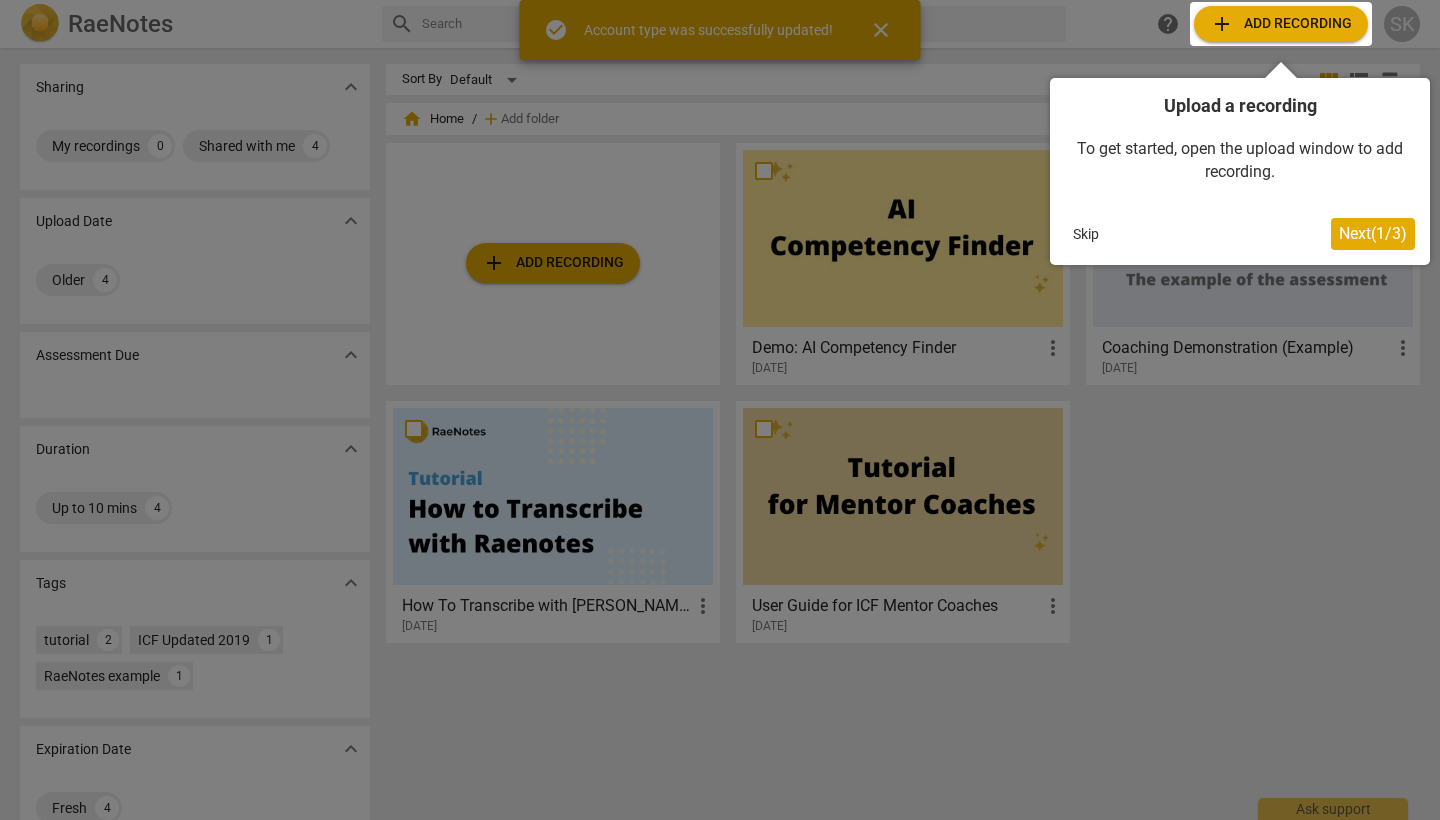 click on "Next  ( 1 / 3 )" at bounding box center (1373, 233) 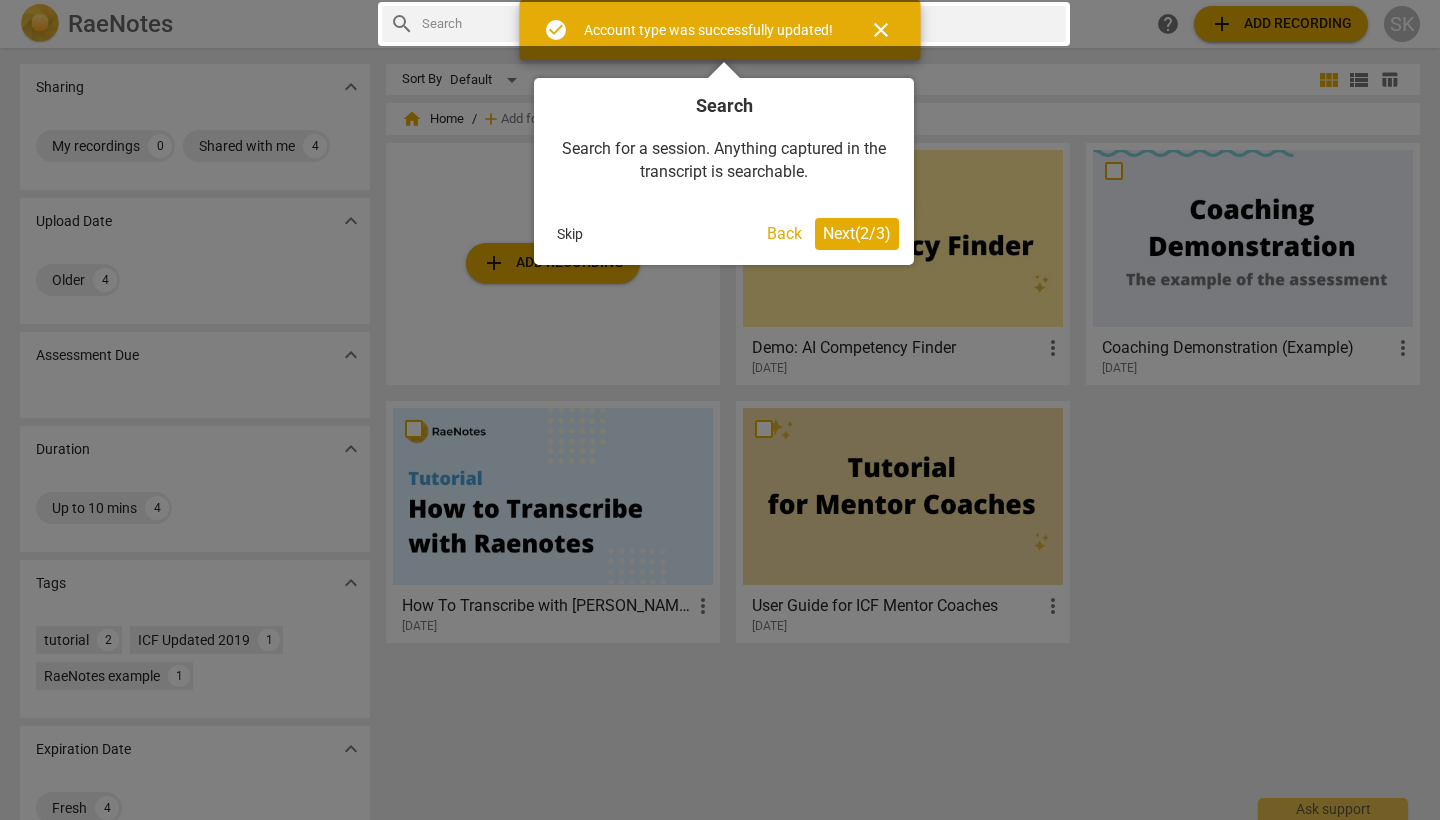 click on "Next  ( 2 / 3 )" at bounding box center [857, 233] 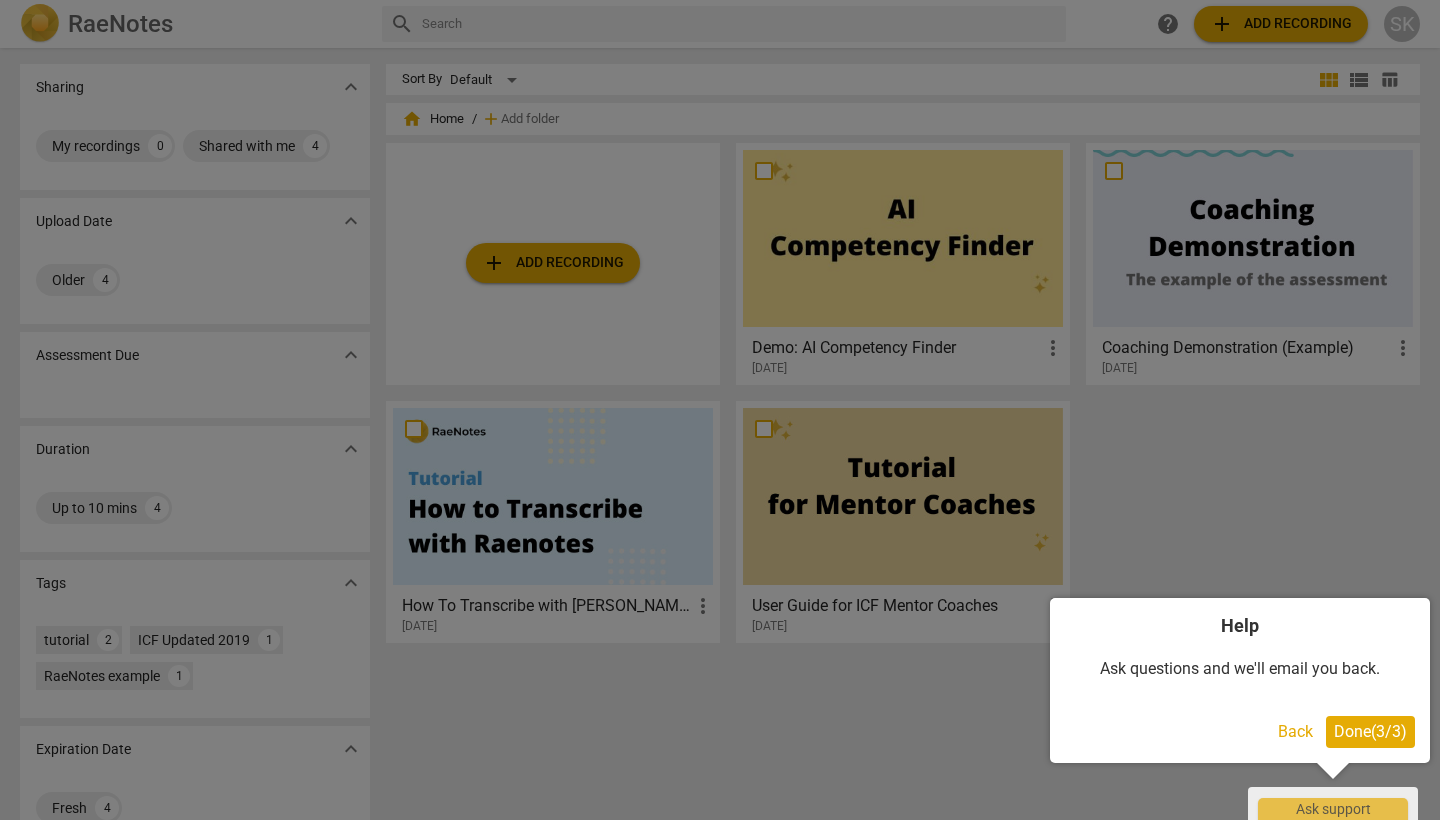 click on "Done  ( 3 / 3 )" at bounding box center (1370, 732) 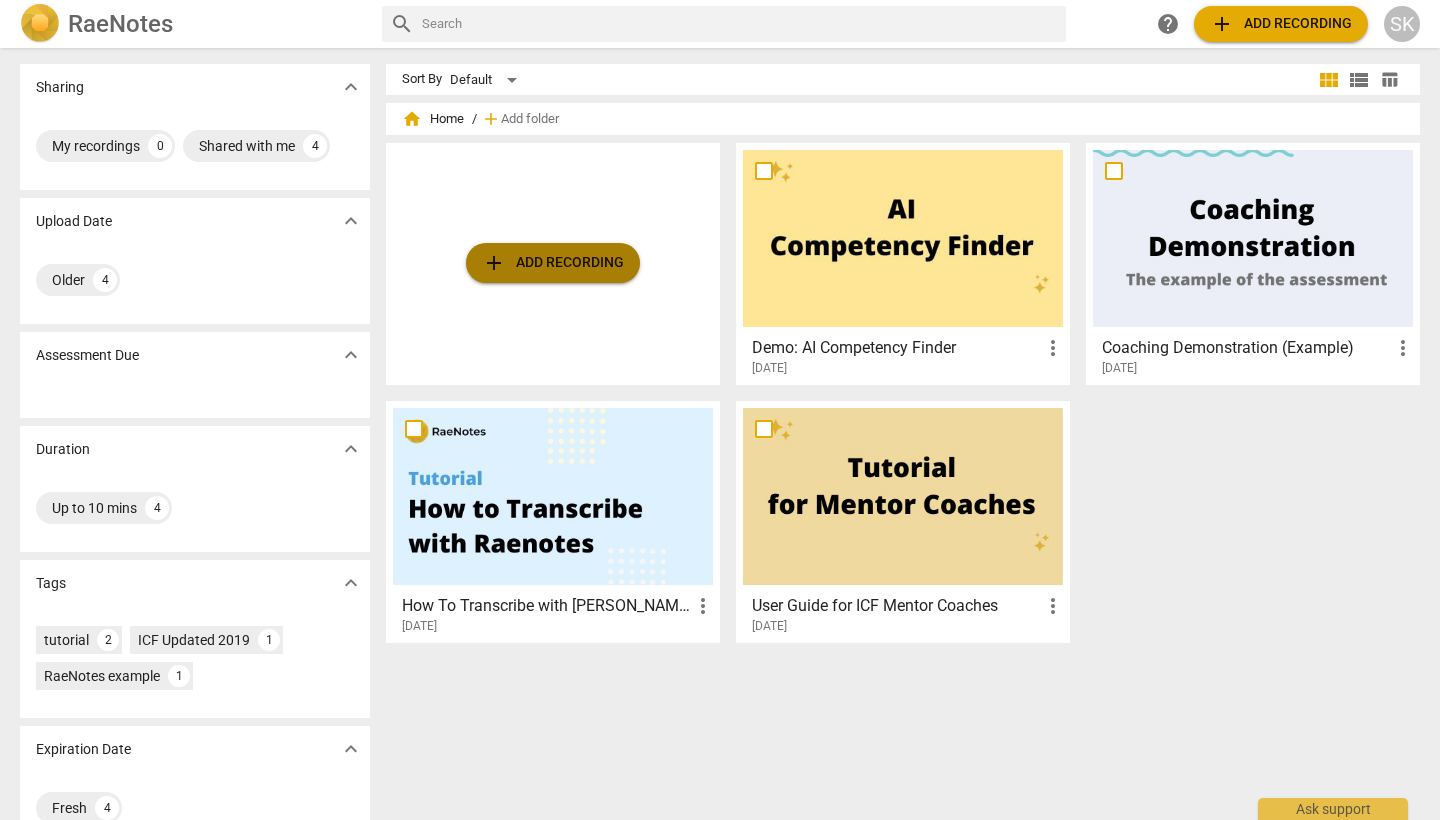 click on "add   Add recording" at bounding box center [553, 263] 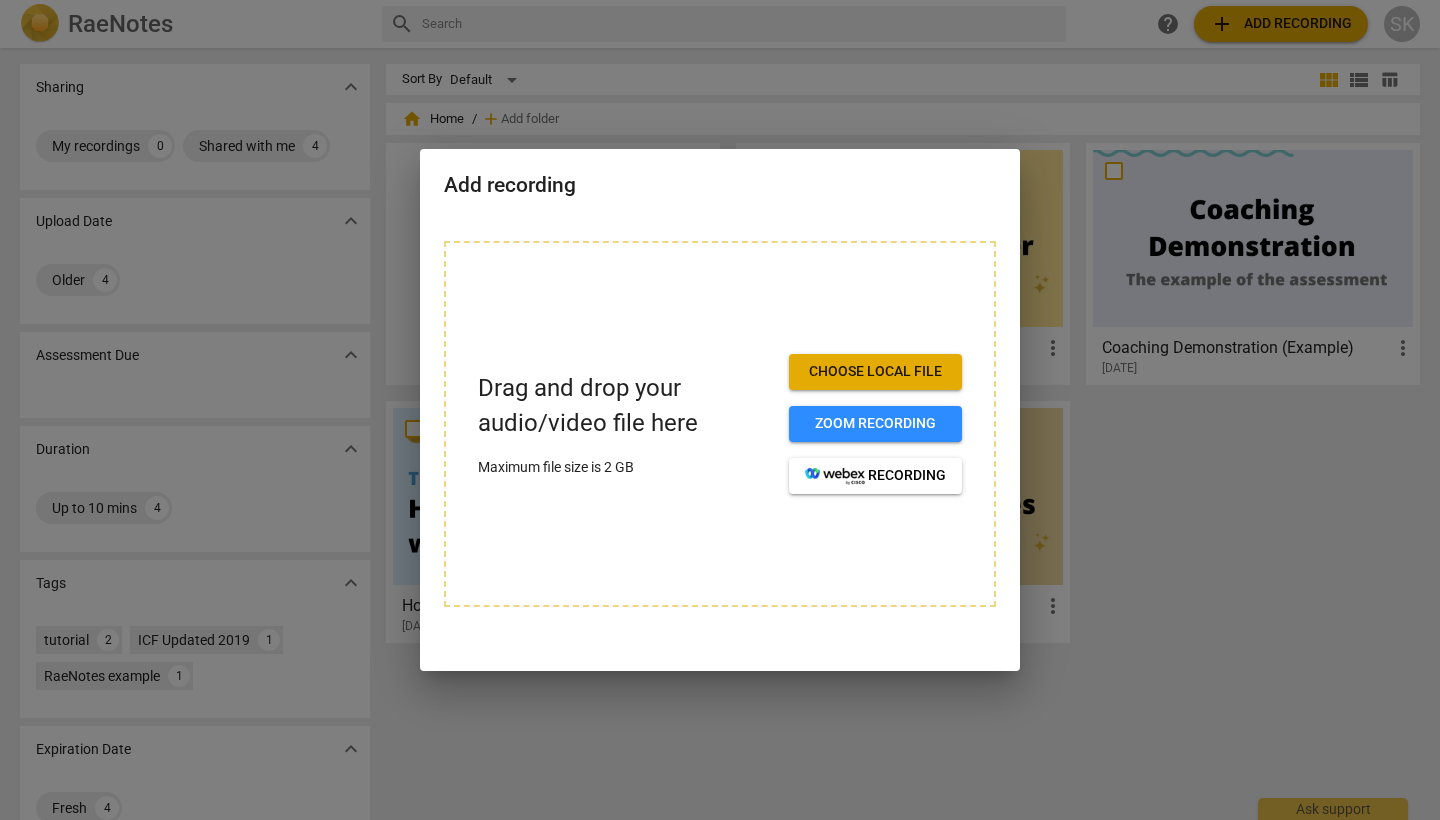 click on "Choose local file" at bounding box center [875, 372] 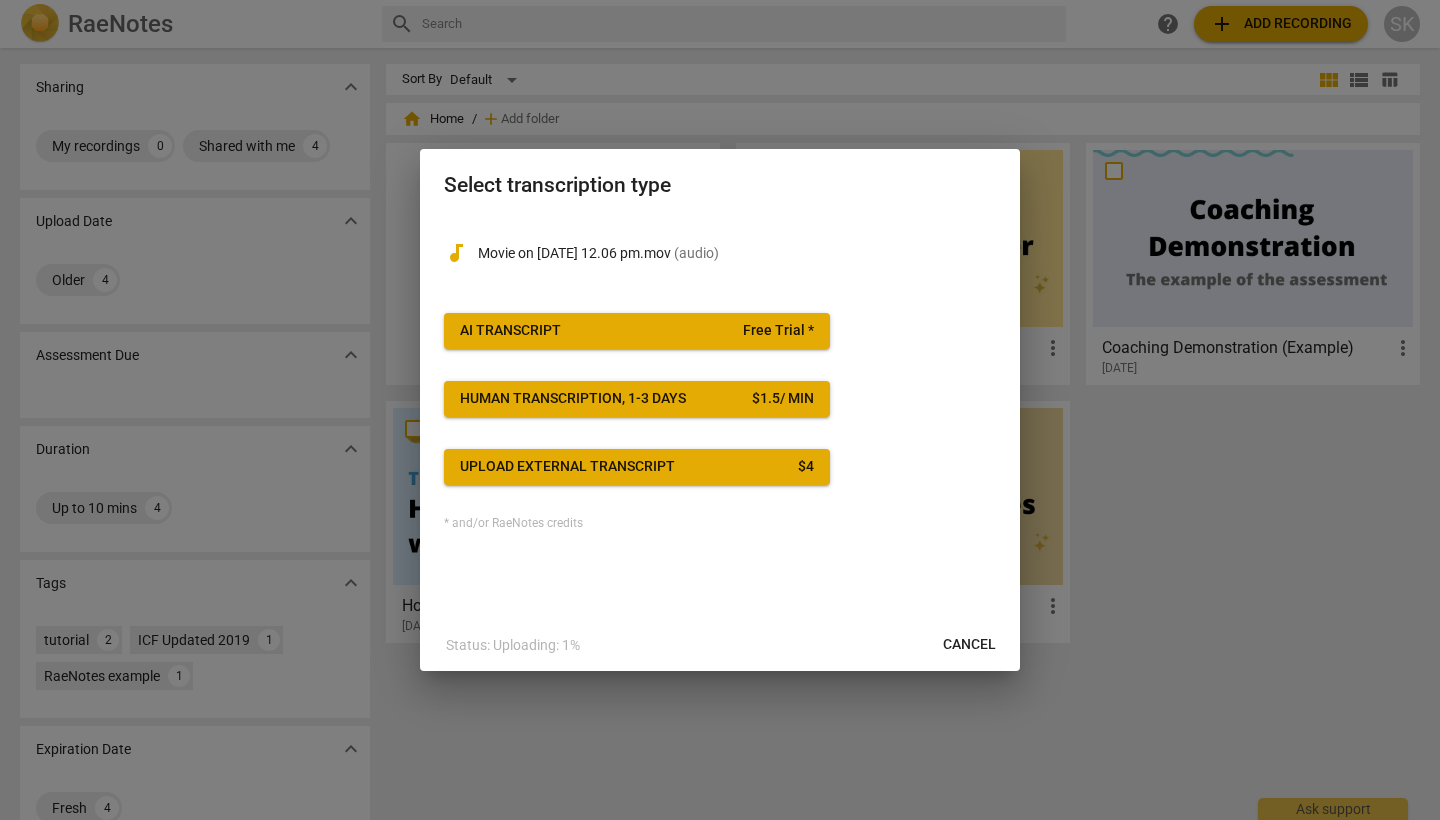 click on "AI Transcript Free Trial *" at bounding box center [637, 331] 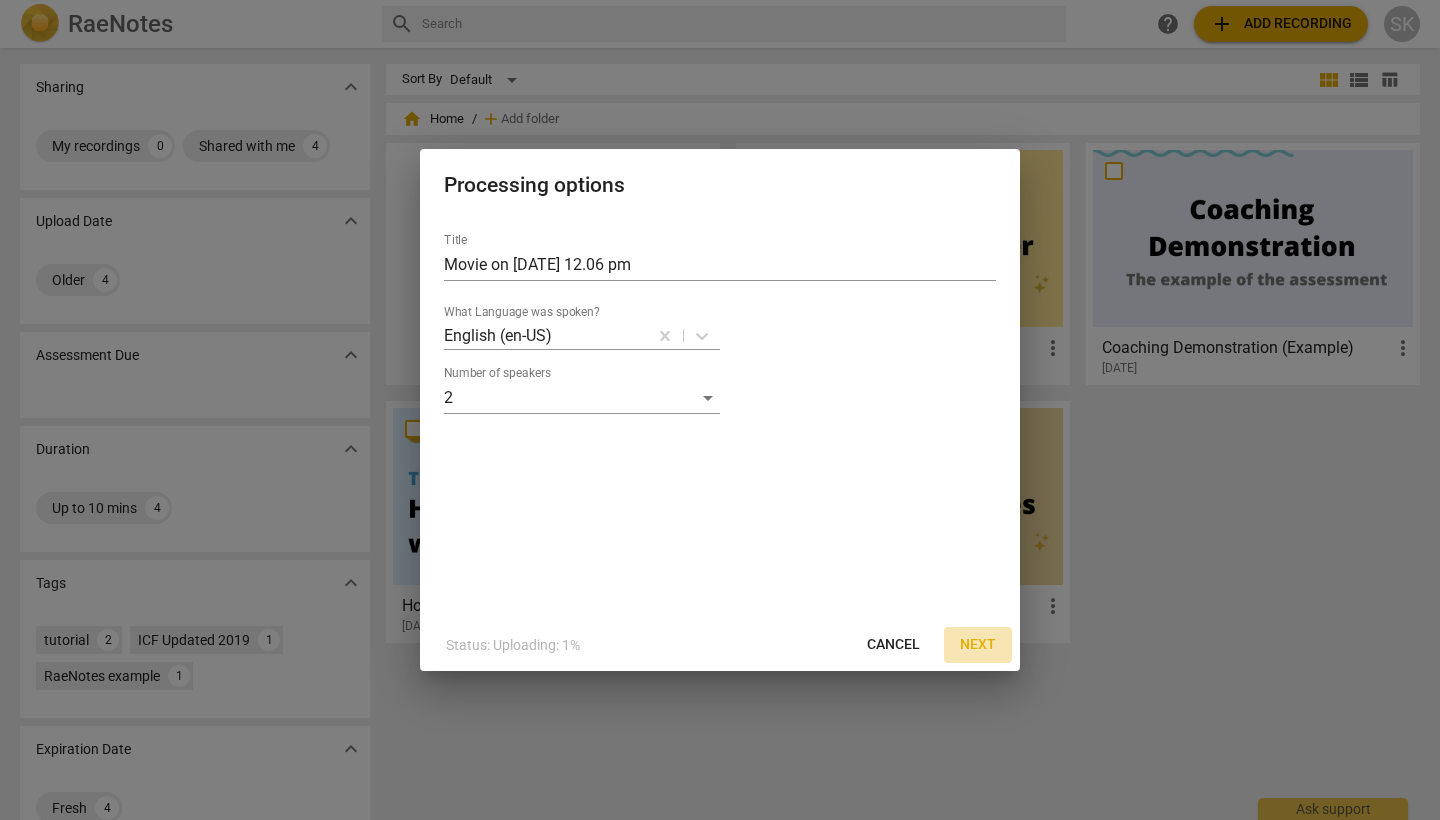 click on "Next" at bounding box center [978, 645] 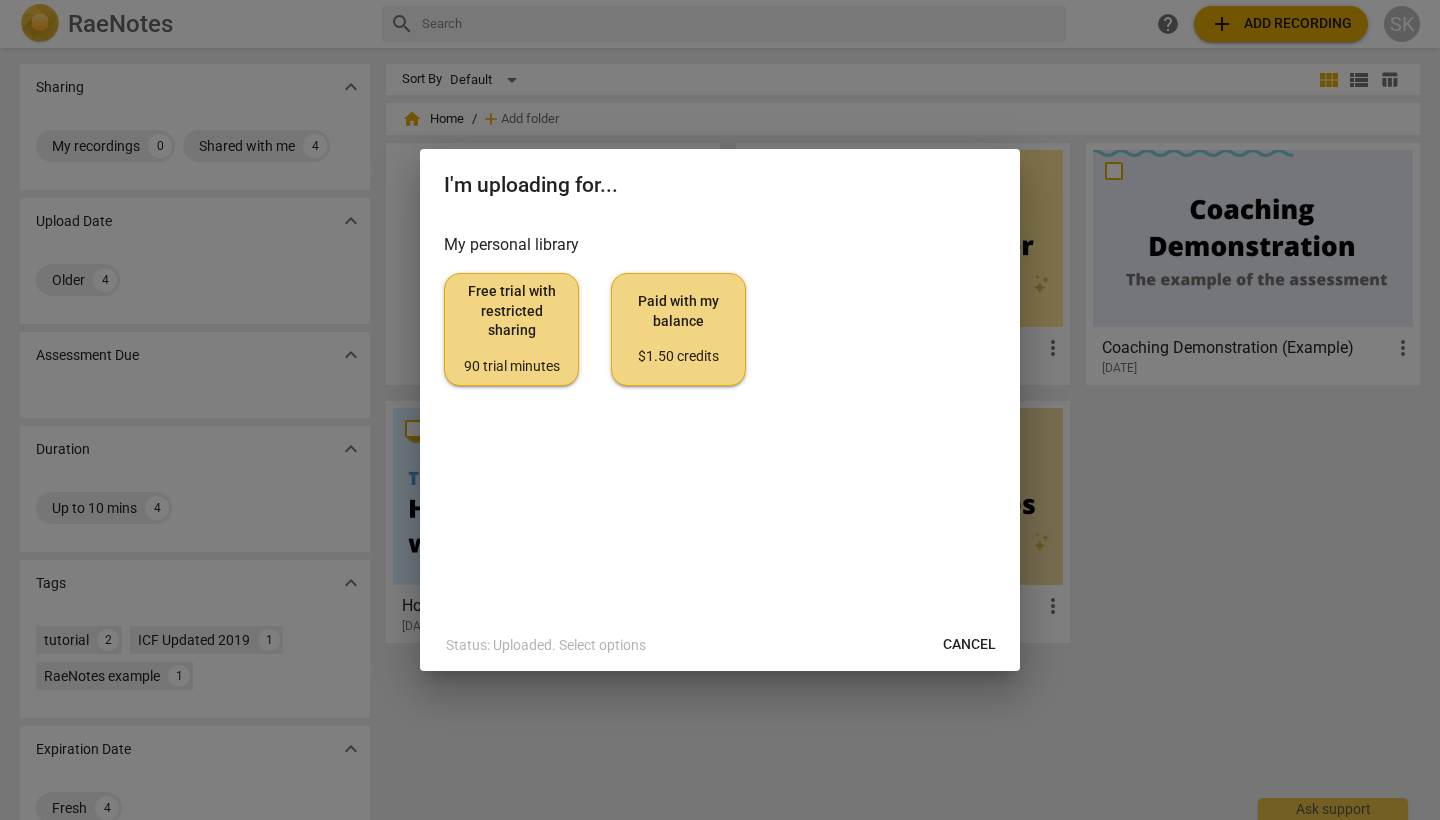 click on "Free trial with restricted sharing 90 trial minutes" at bounding box center [511, 329] 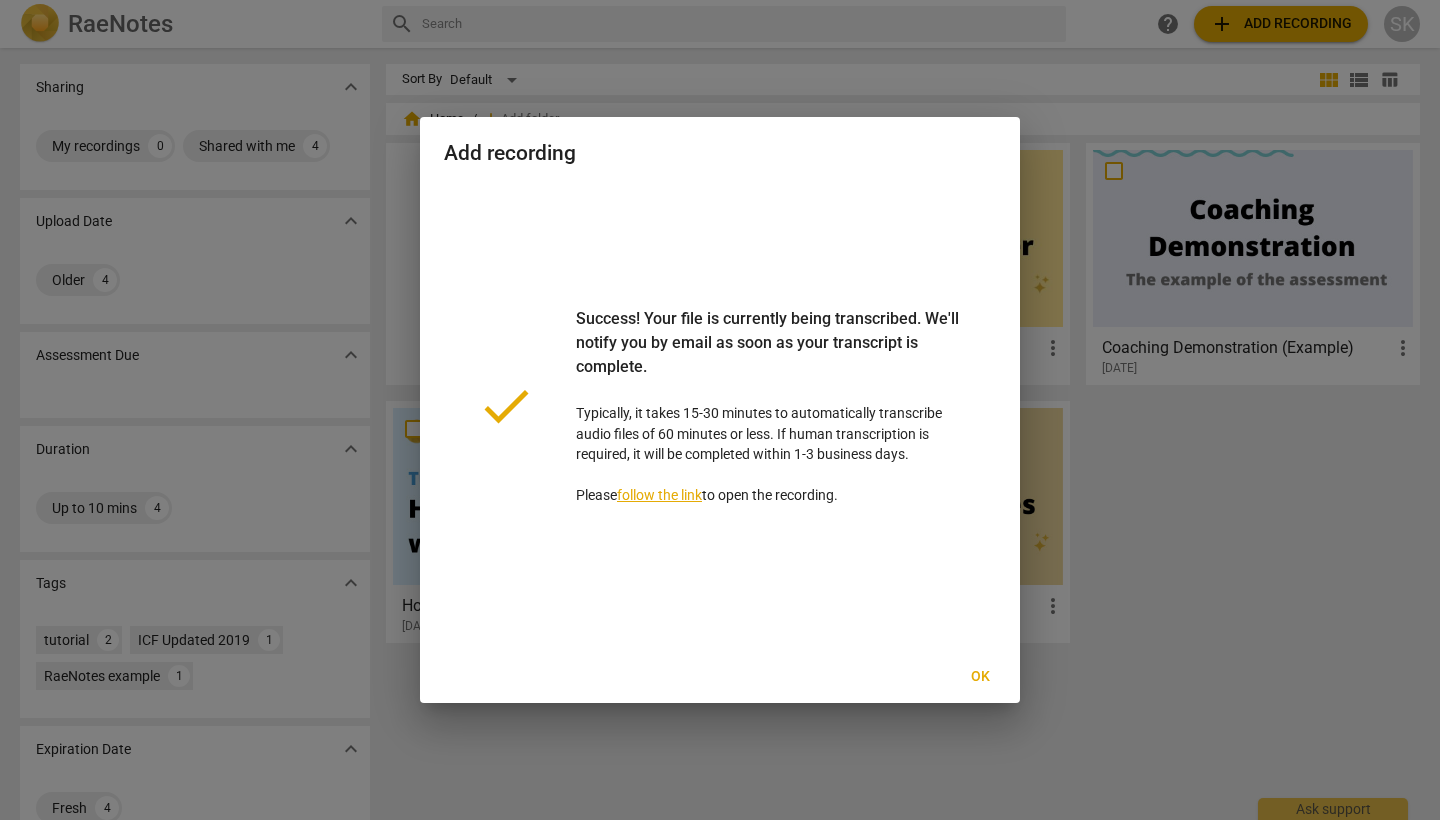 click on "Ok" at bounding box center [980, 677] 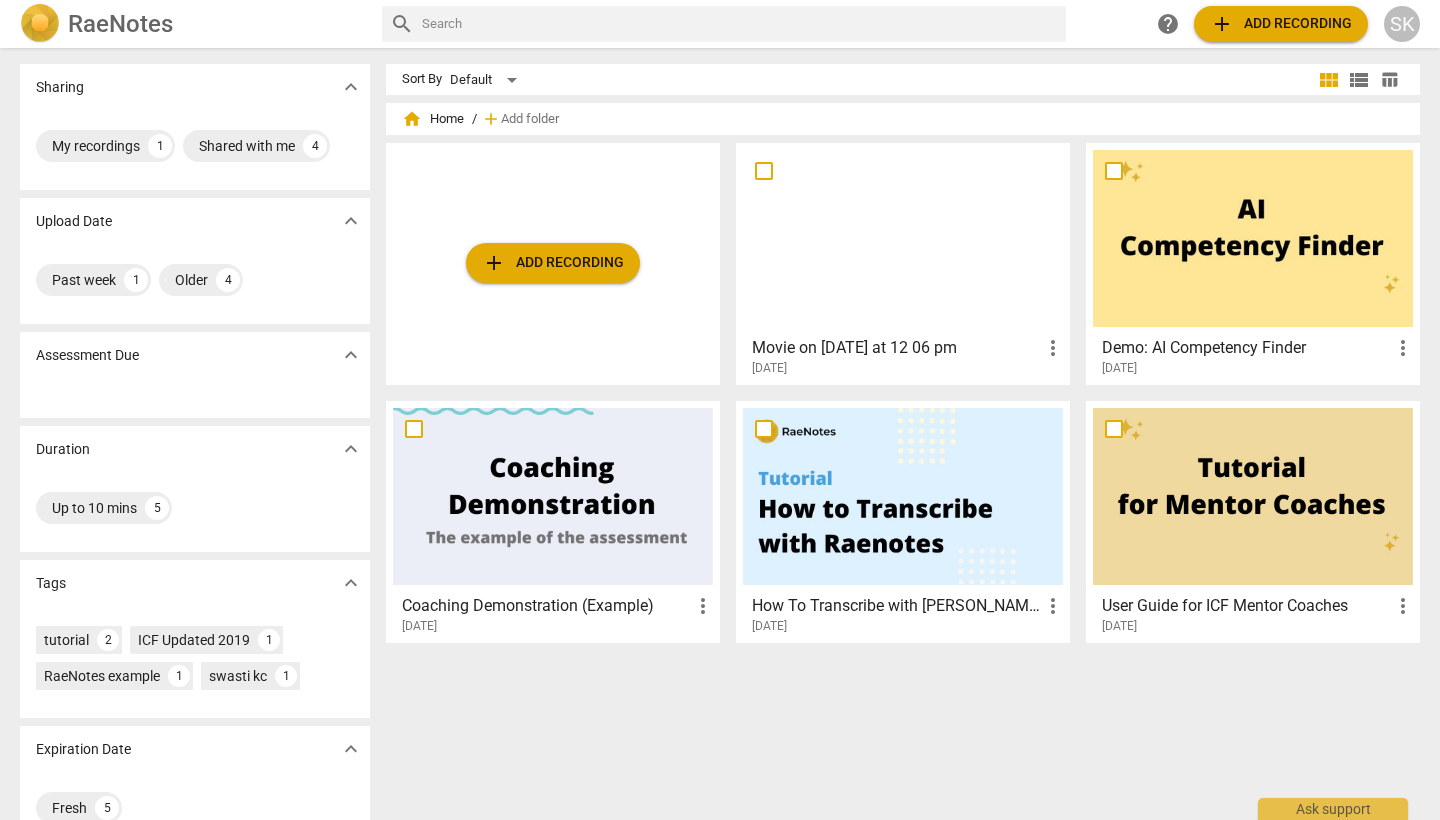 click at bounding box center [903, 238] 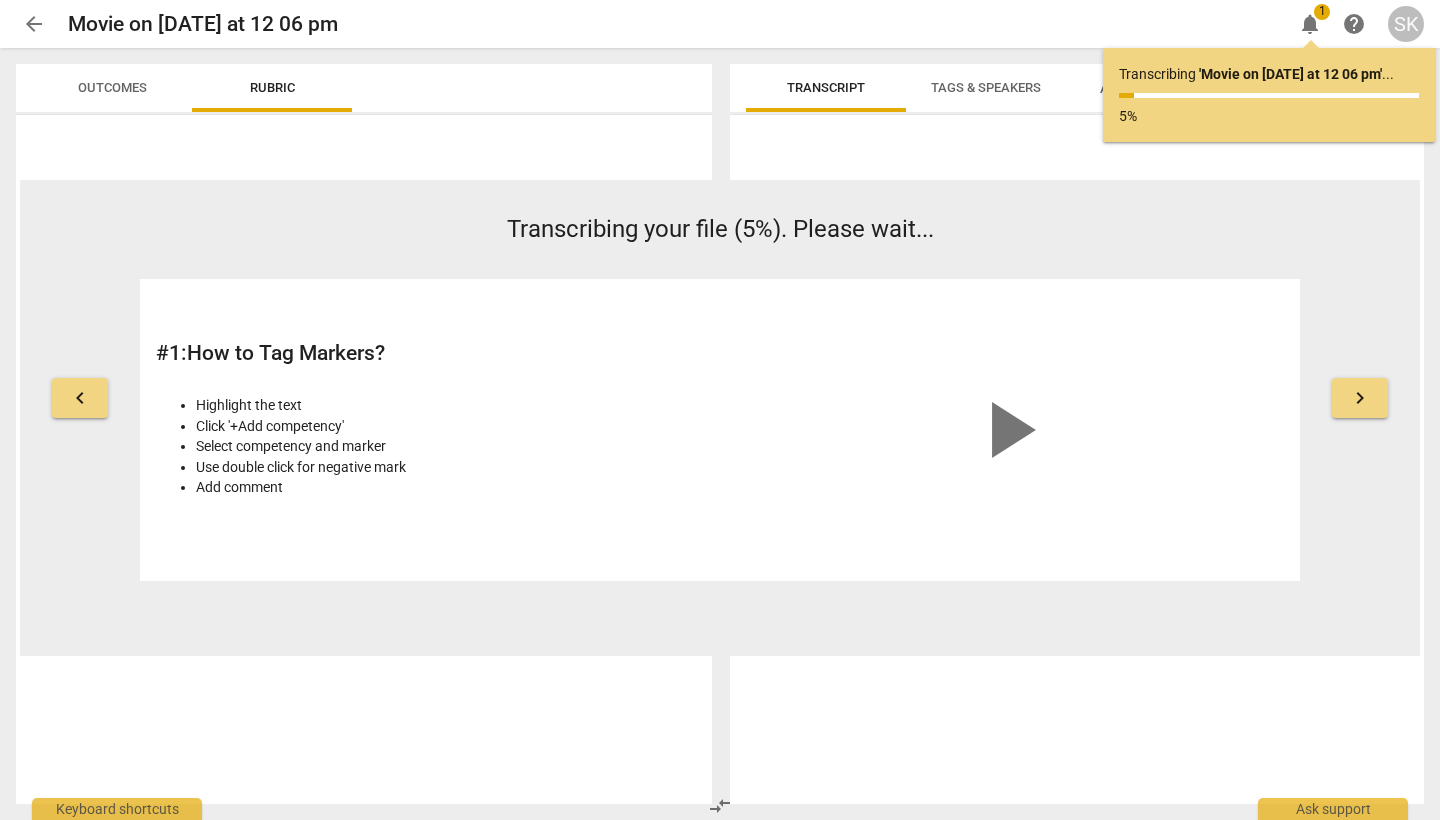scroll, scrollTop: 0, scrollLeft: 0, axis: both 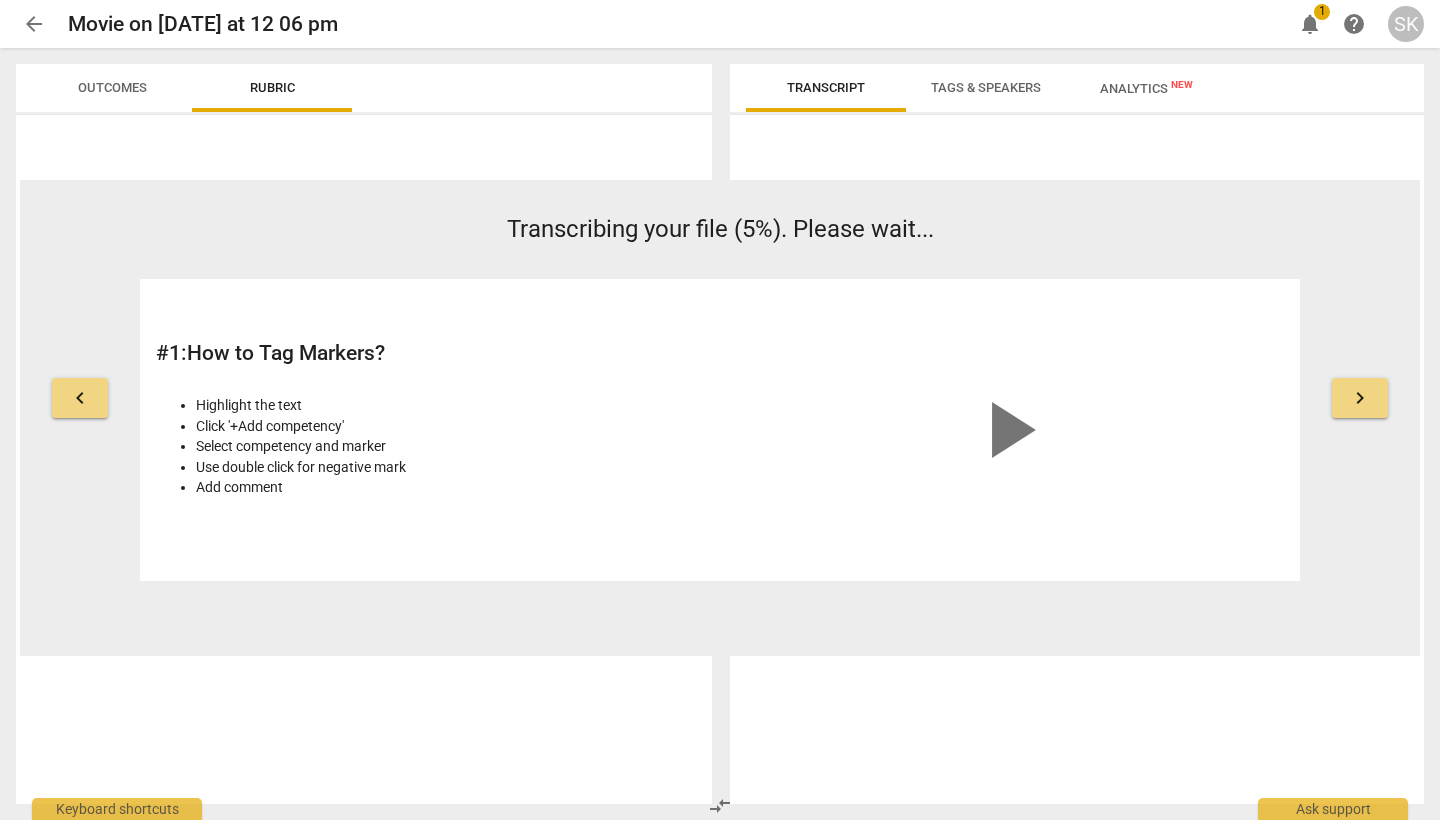 click on "play_arrow" at bounding box center (1008, 430) 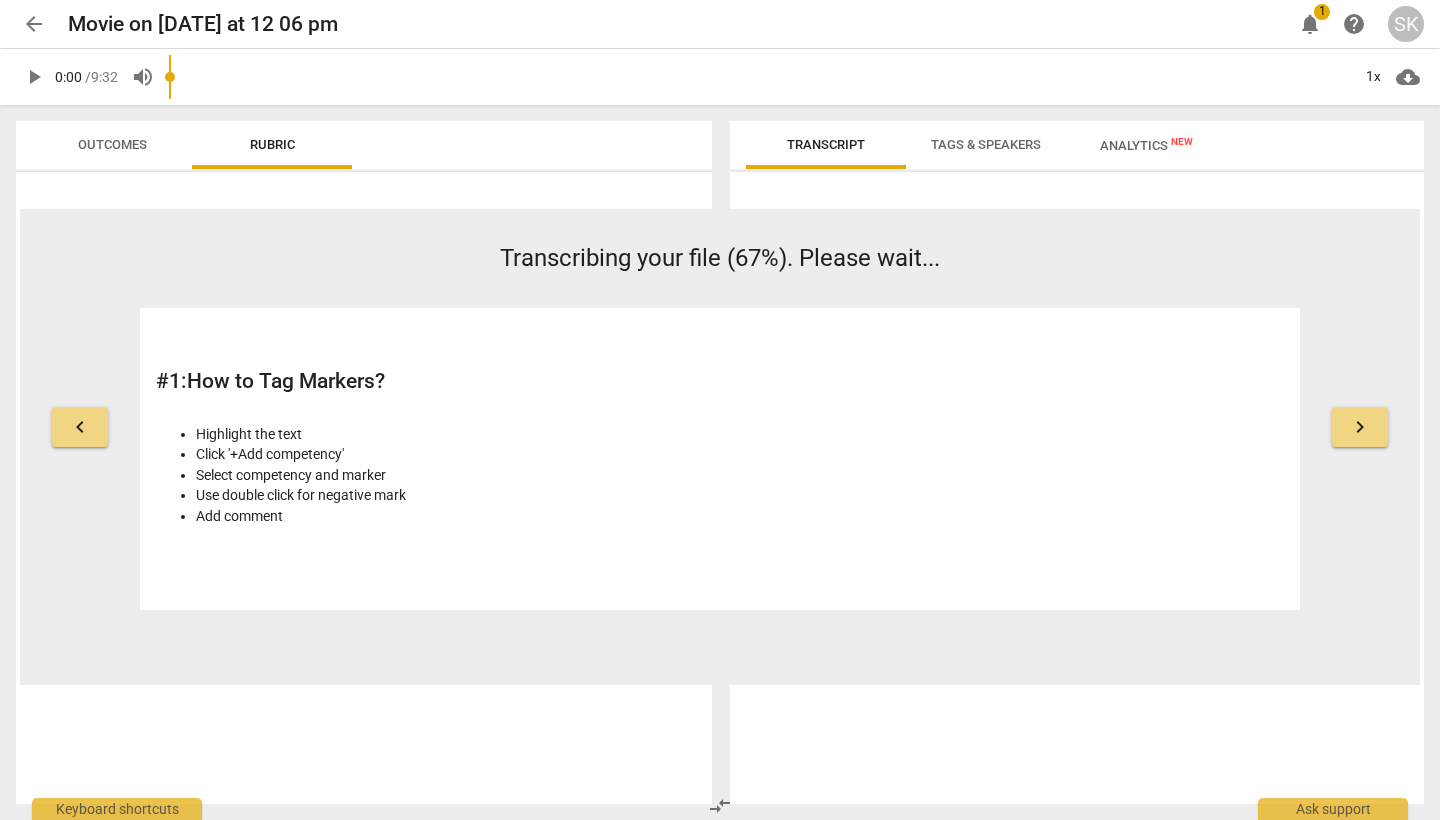 scroll, scrollTop: 0, scrollLeft: 0, axis: both 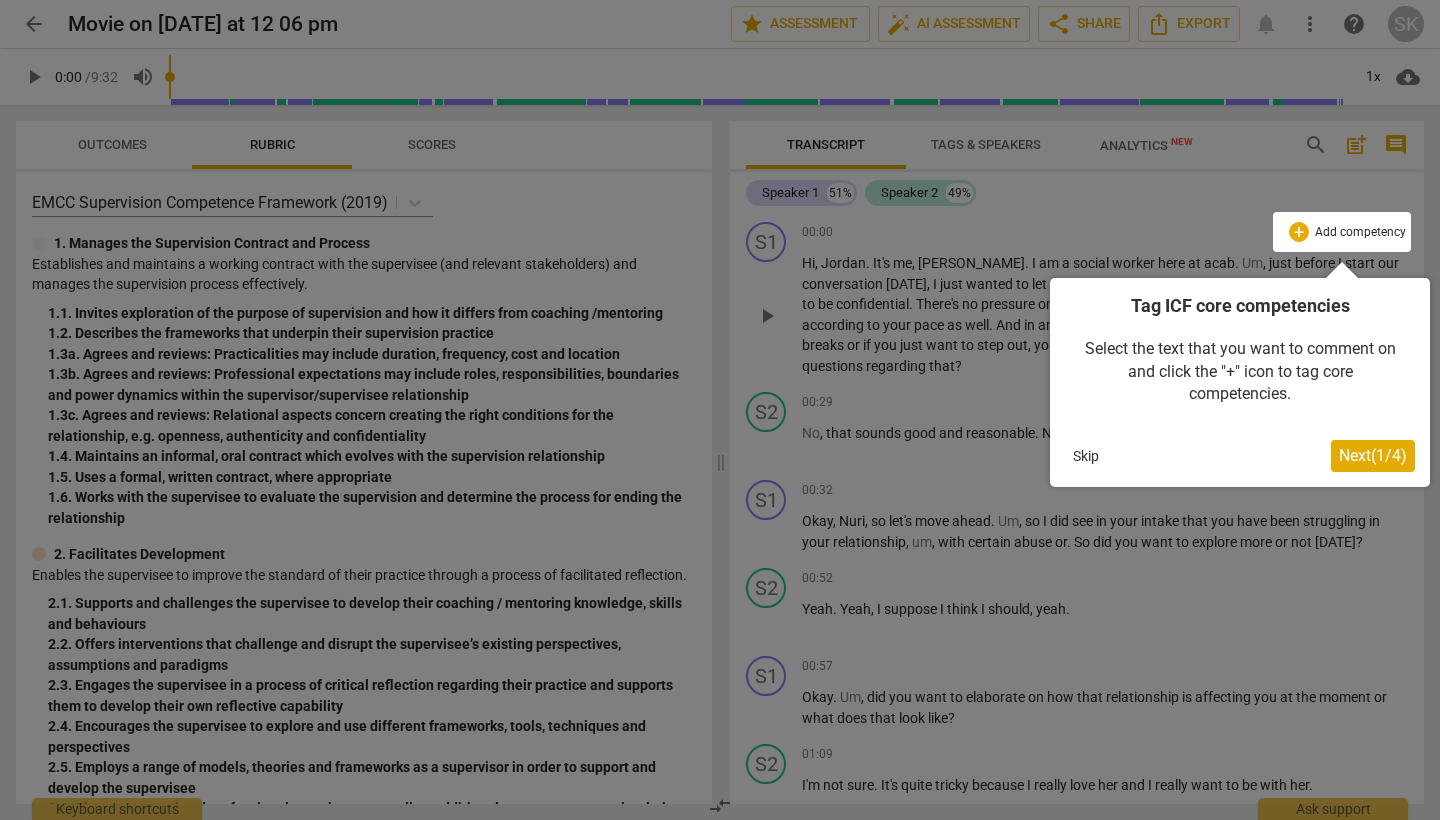 click on "Next  ( 1 / 4 )" at bounding box center [1373, 455] 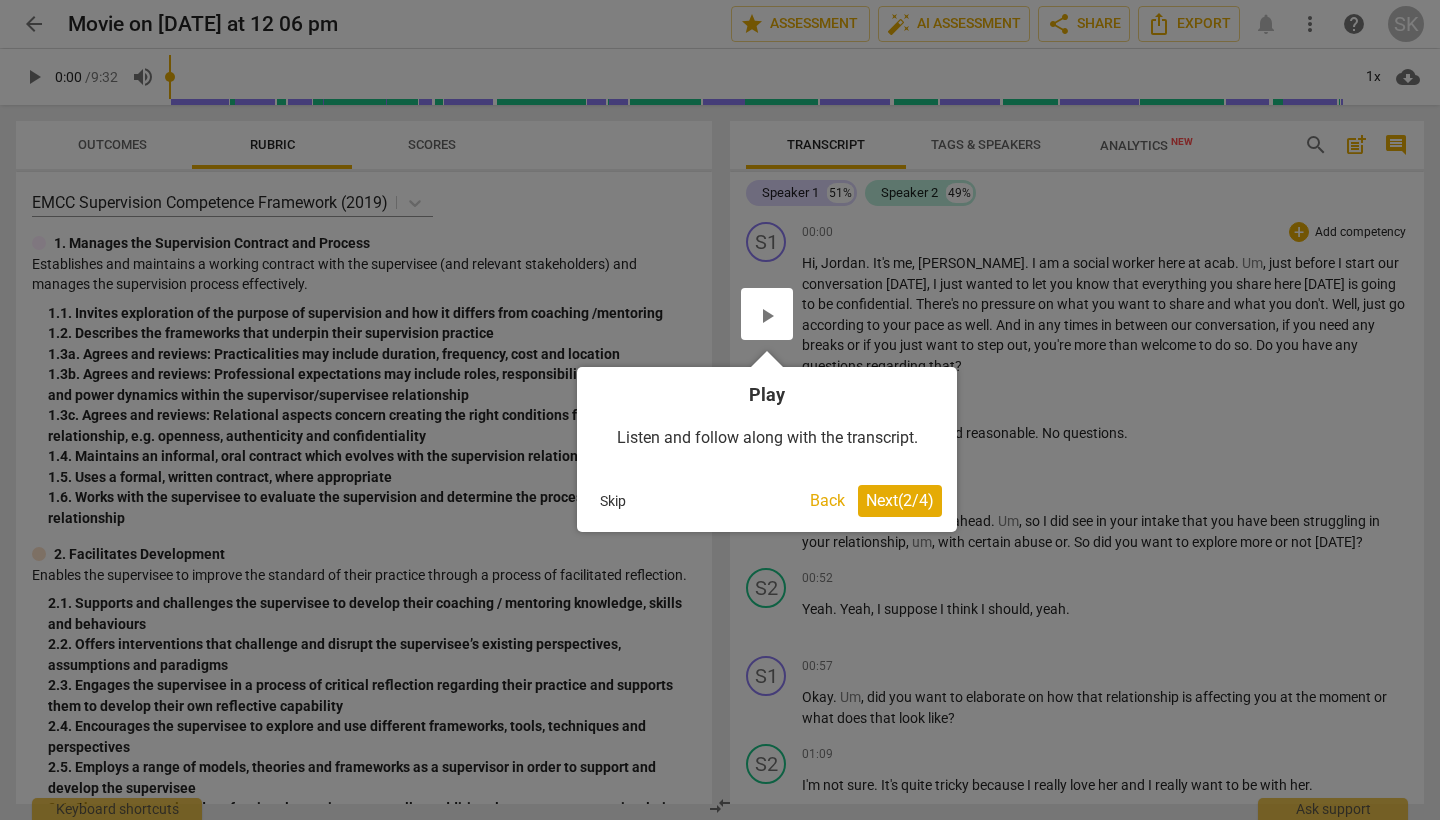 click on "Next  ( 2 / 4 )" at bounding box center [900, 501] 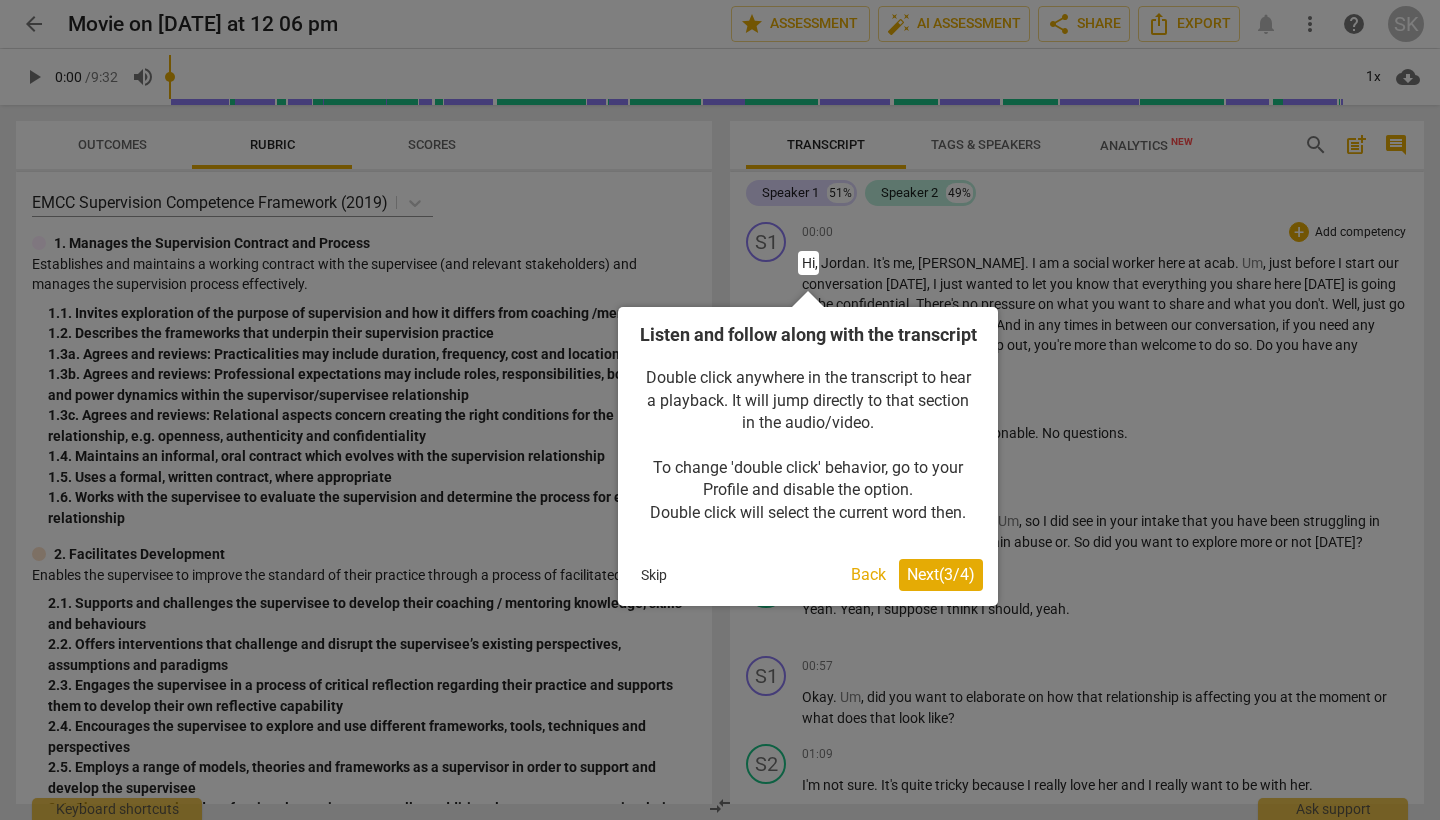 click on "Next  ( 3 / 4 )" at bounding box center (941, 574) 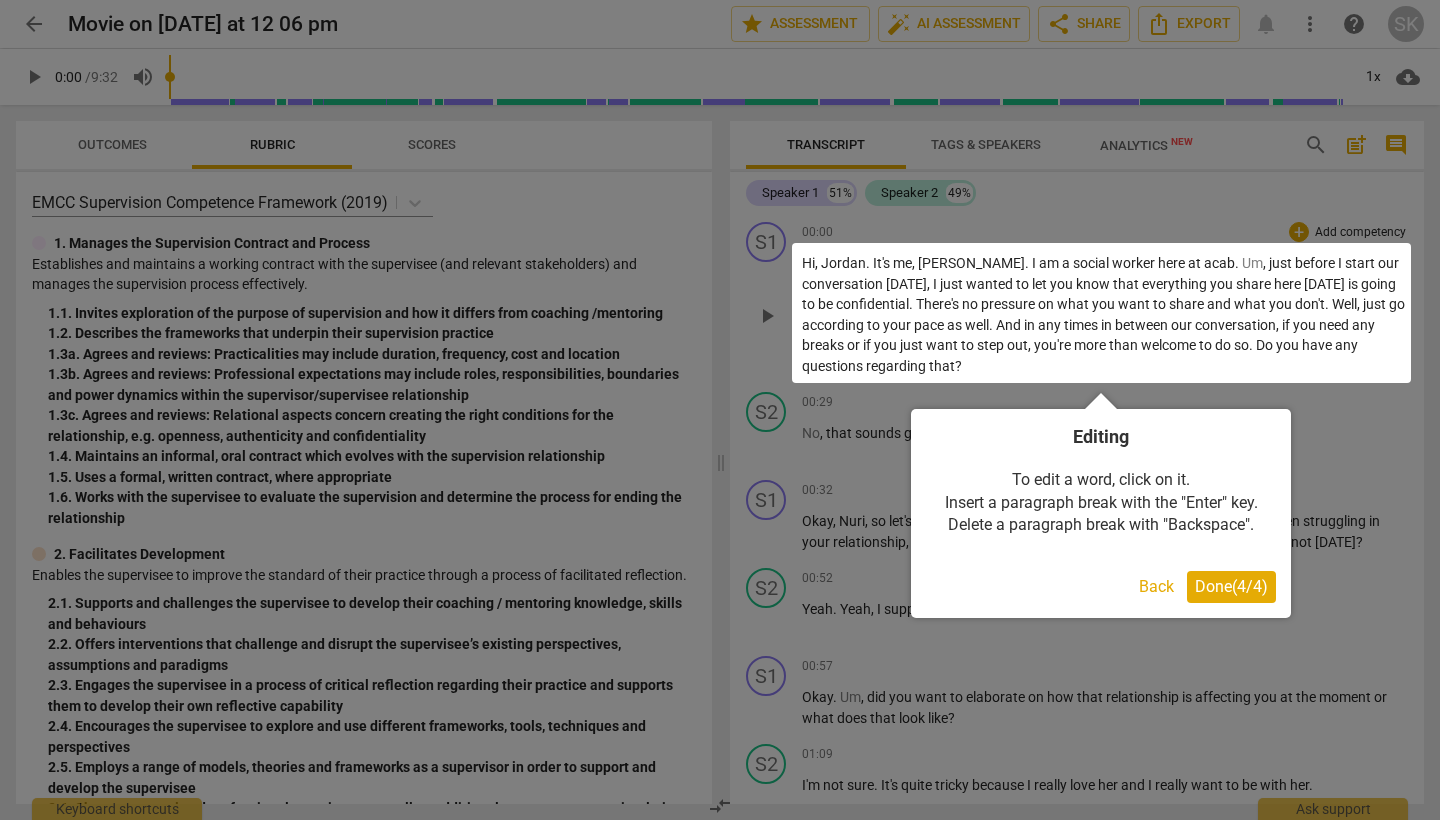 click on "Done  ( 4 / 4 )" at bounding box center [1231, 586] 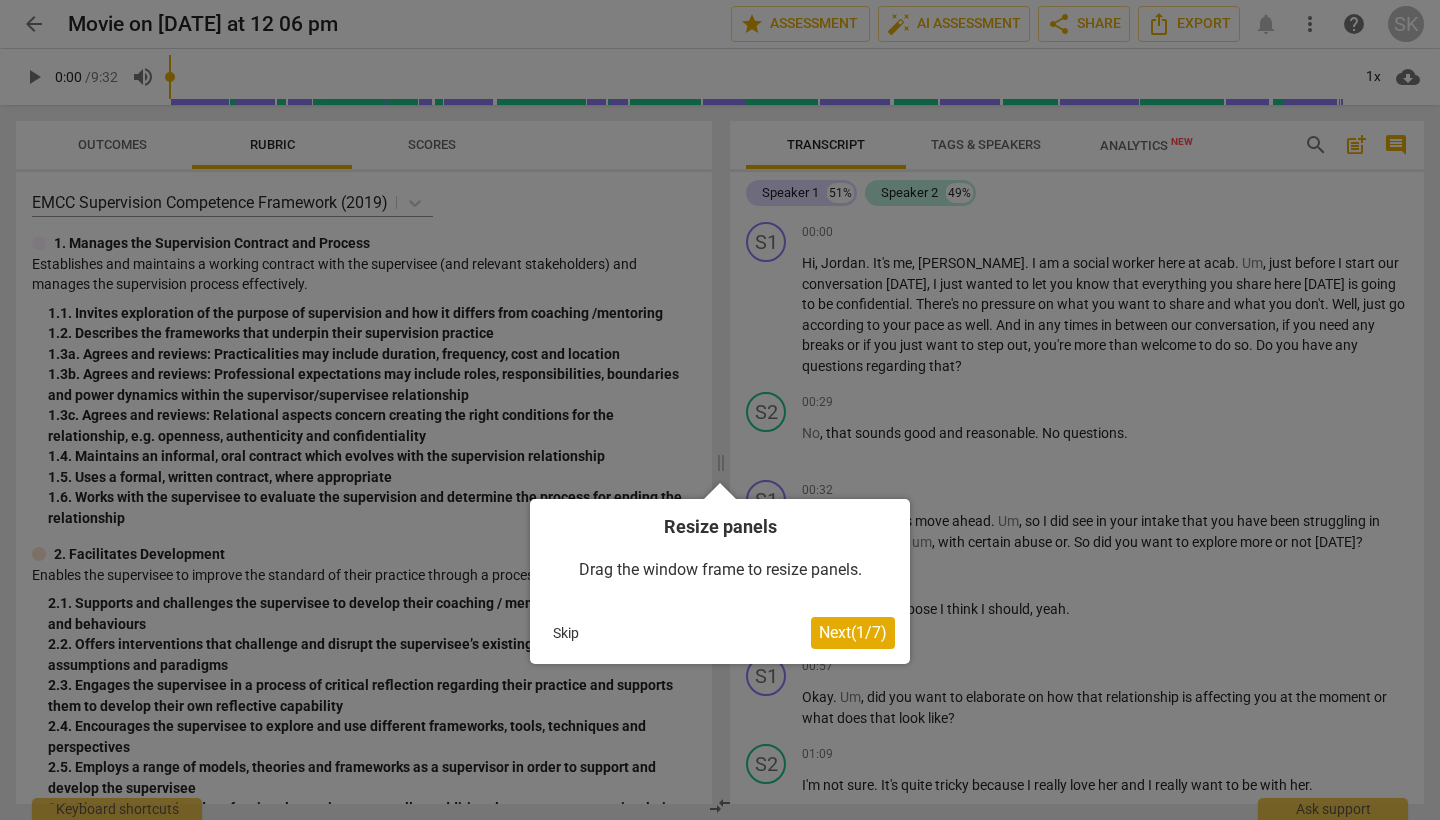 click on "Next  ( 1 / 7 )" at bounding box center (853, 632) 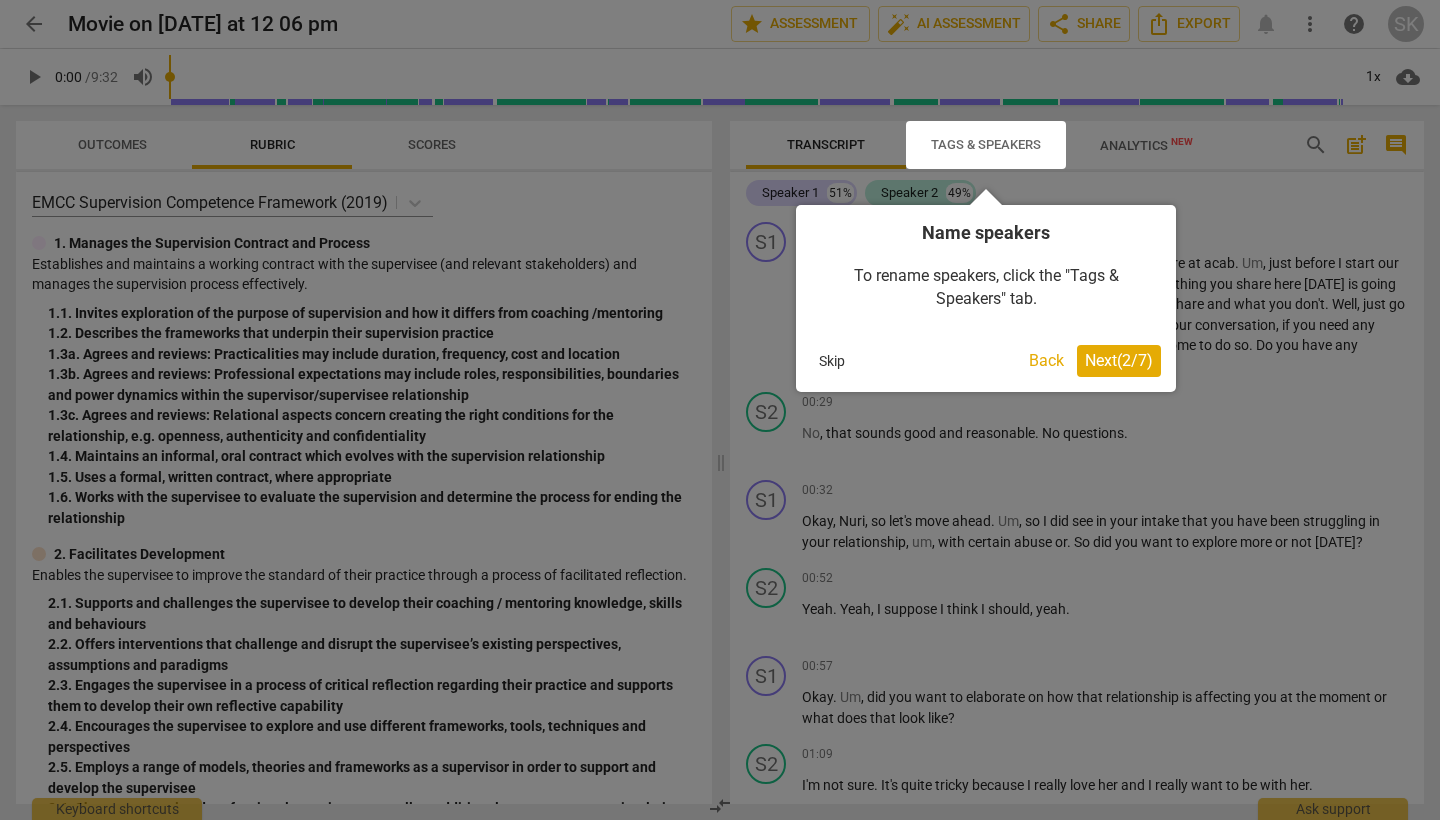 click on "Next  ( 2 / 7 )" at bounding box center (1119, 360) 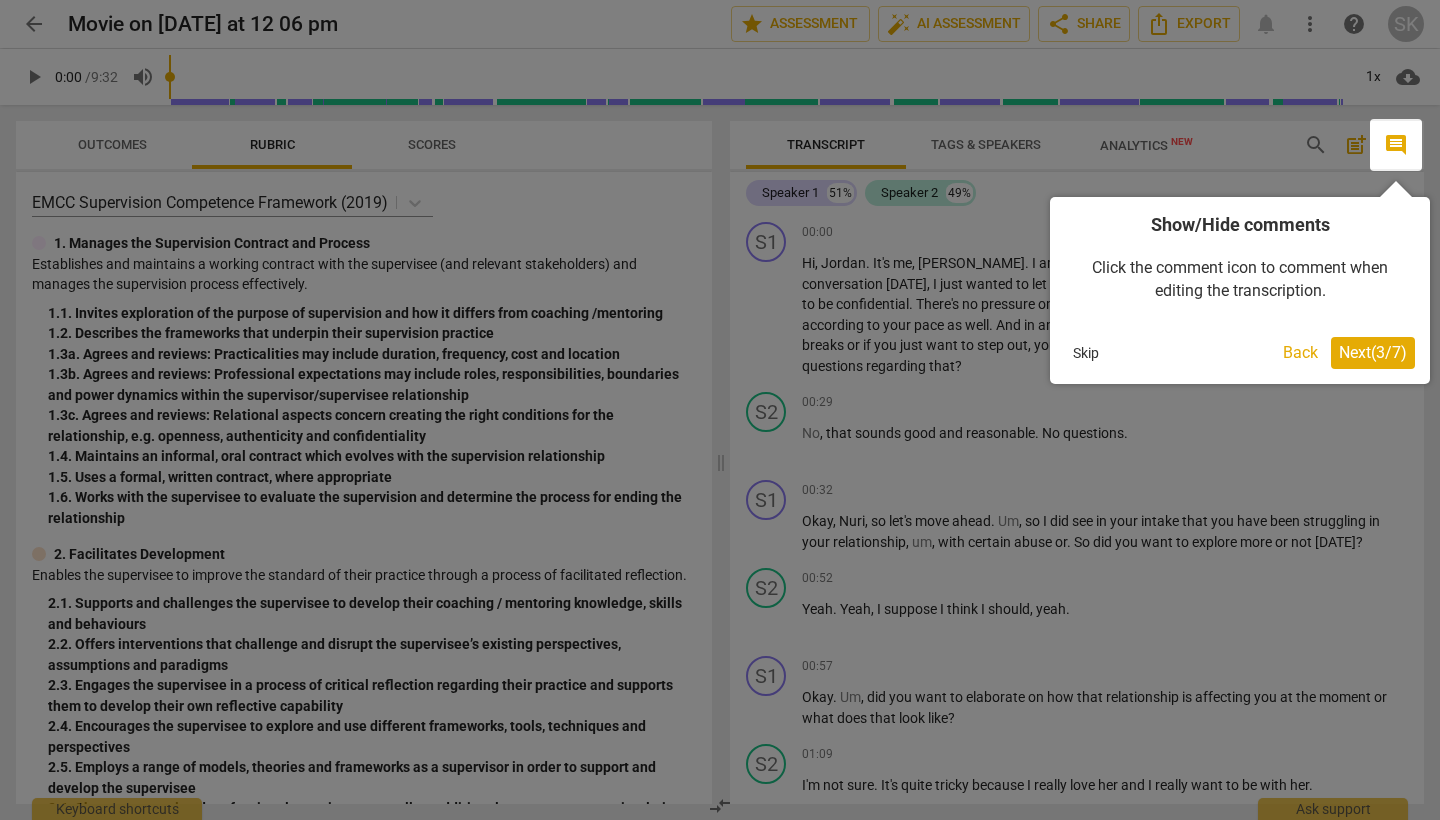click on "Next  ( 3 / 7 )" at bounding box center (1373, 352) 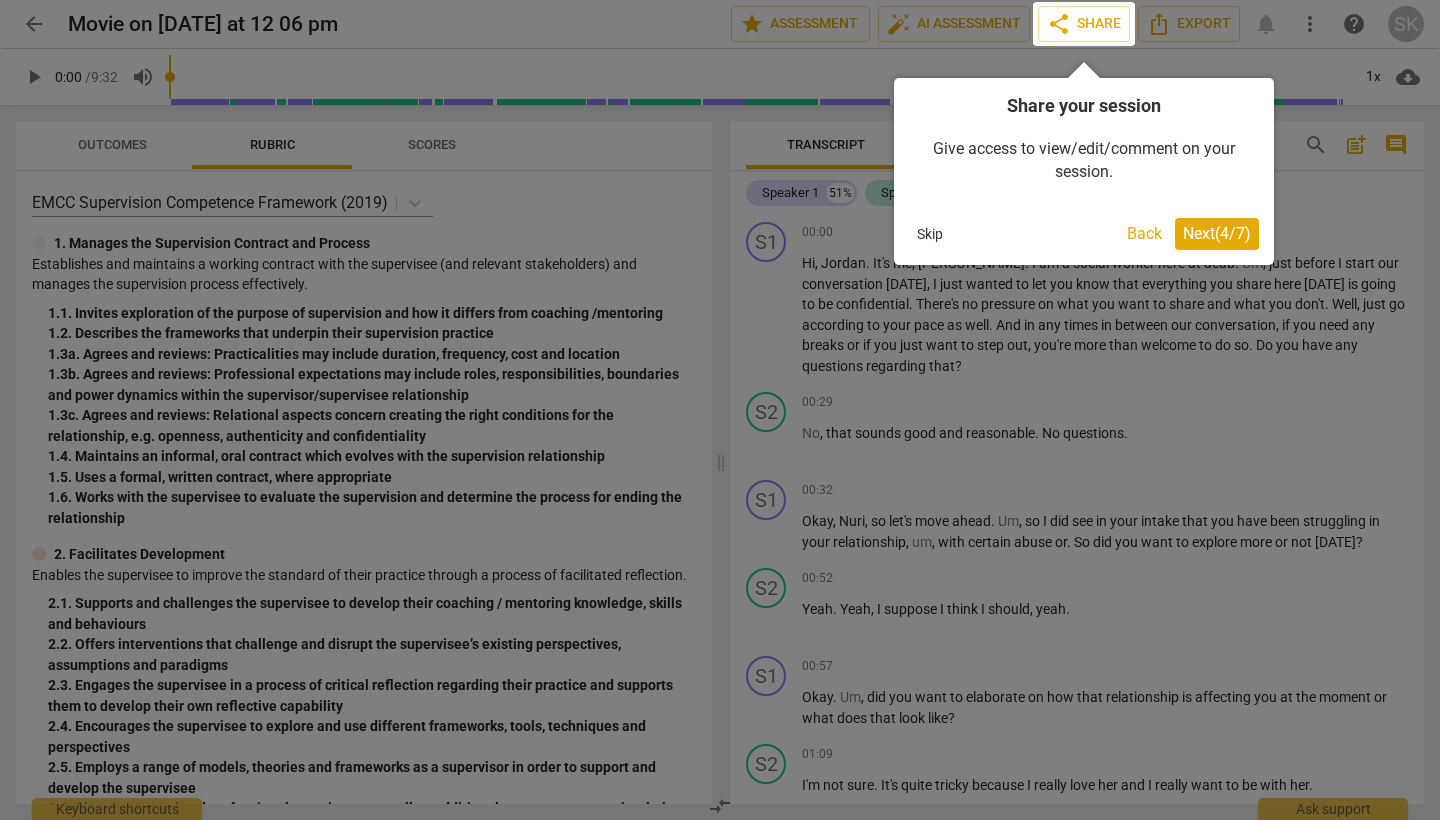 click on "Share your session Give access to view/edit/comment on your session. Skip Back Next  ( 4 / 7 )" at bounding box center [1084, 171] 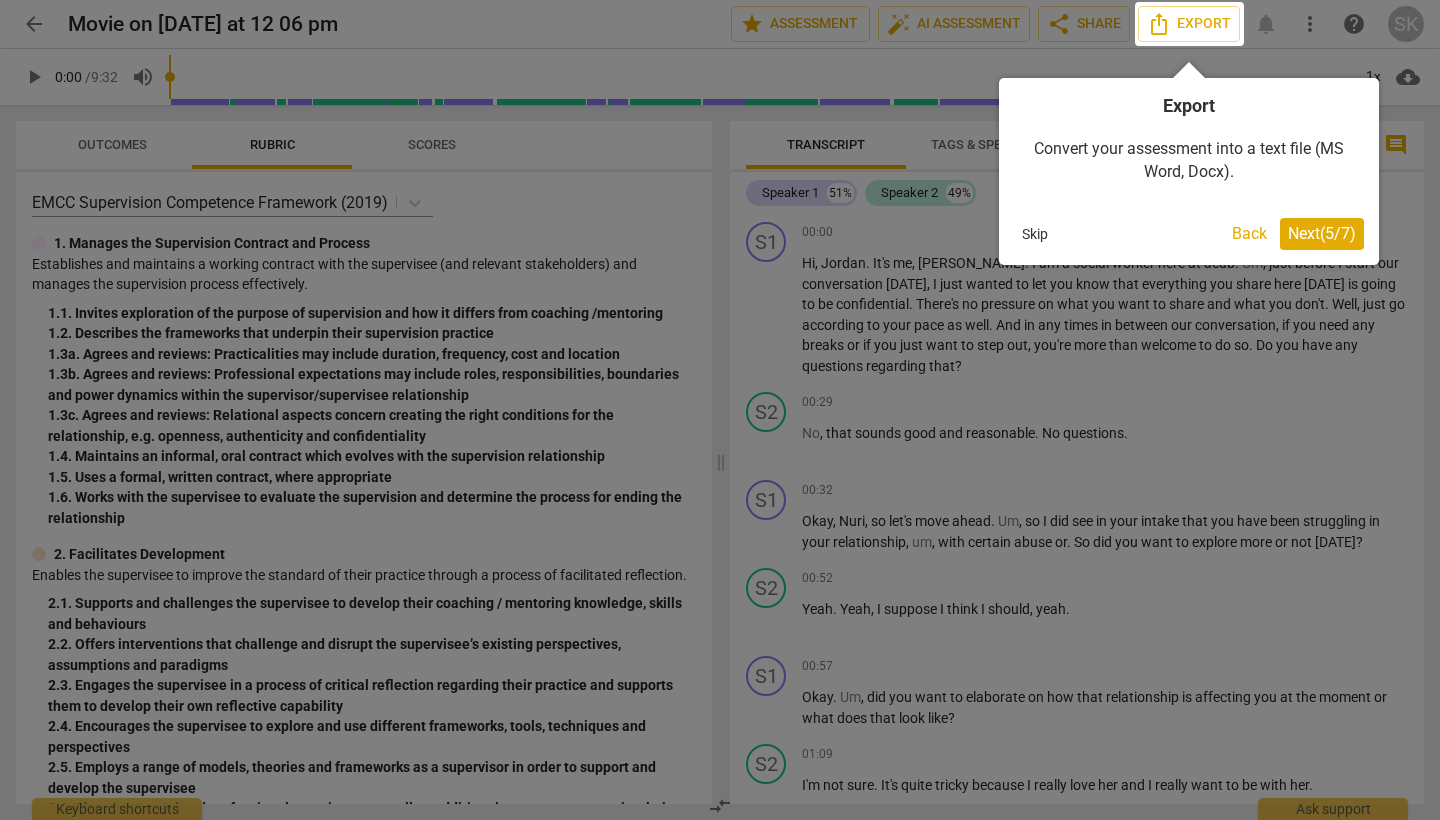 click on "Export Convert your assessment into a text file (MS Word, Docx). Skip Back Next  ( 5 / 7 )" at bounding box center [1189, 171] 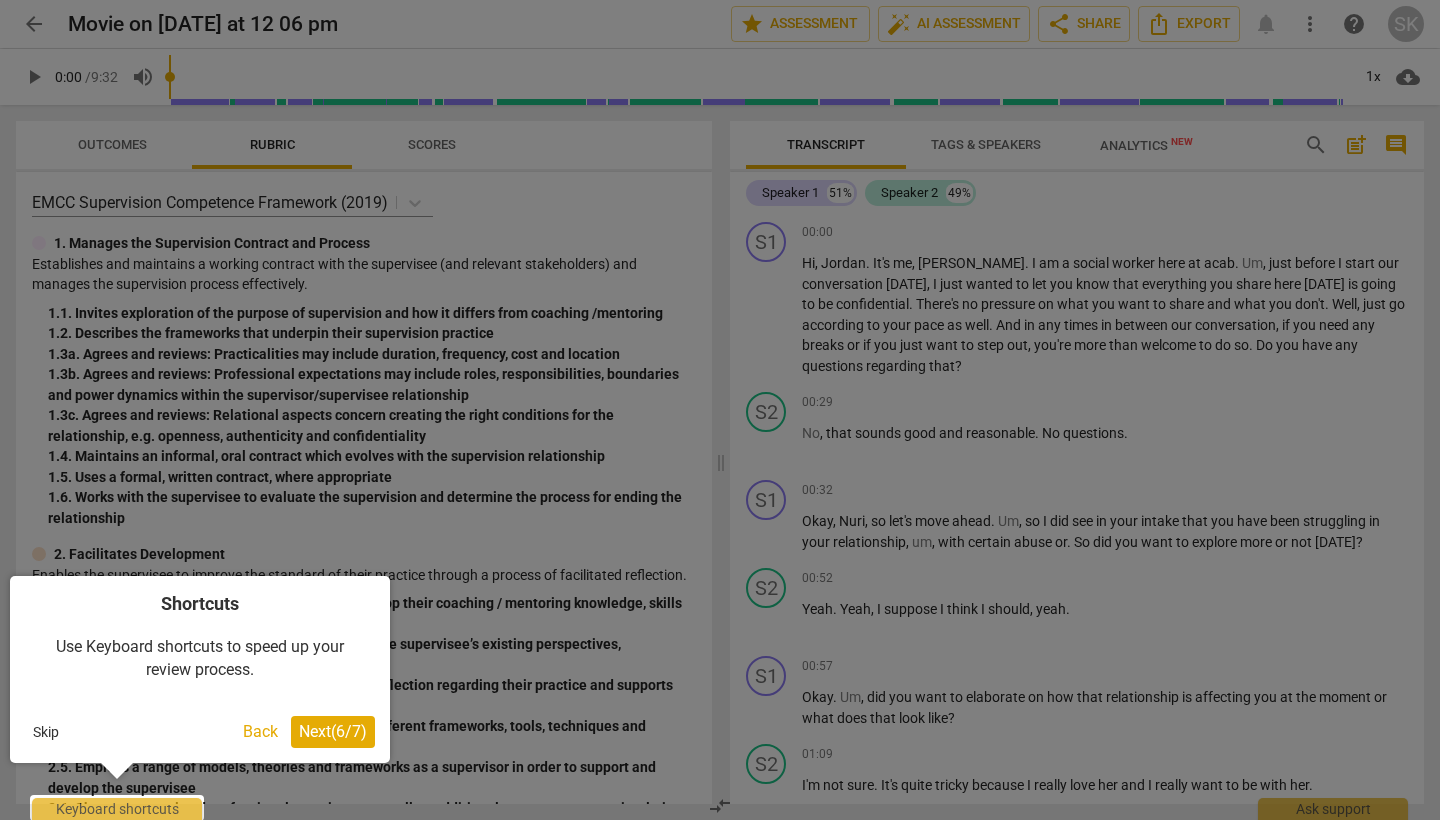 click on "Next  ( 6 / 7 )" at bounding box center (333, 731) 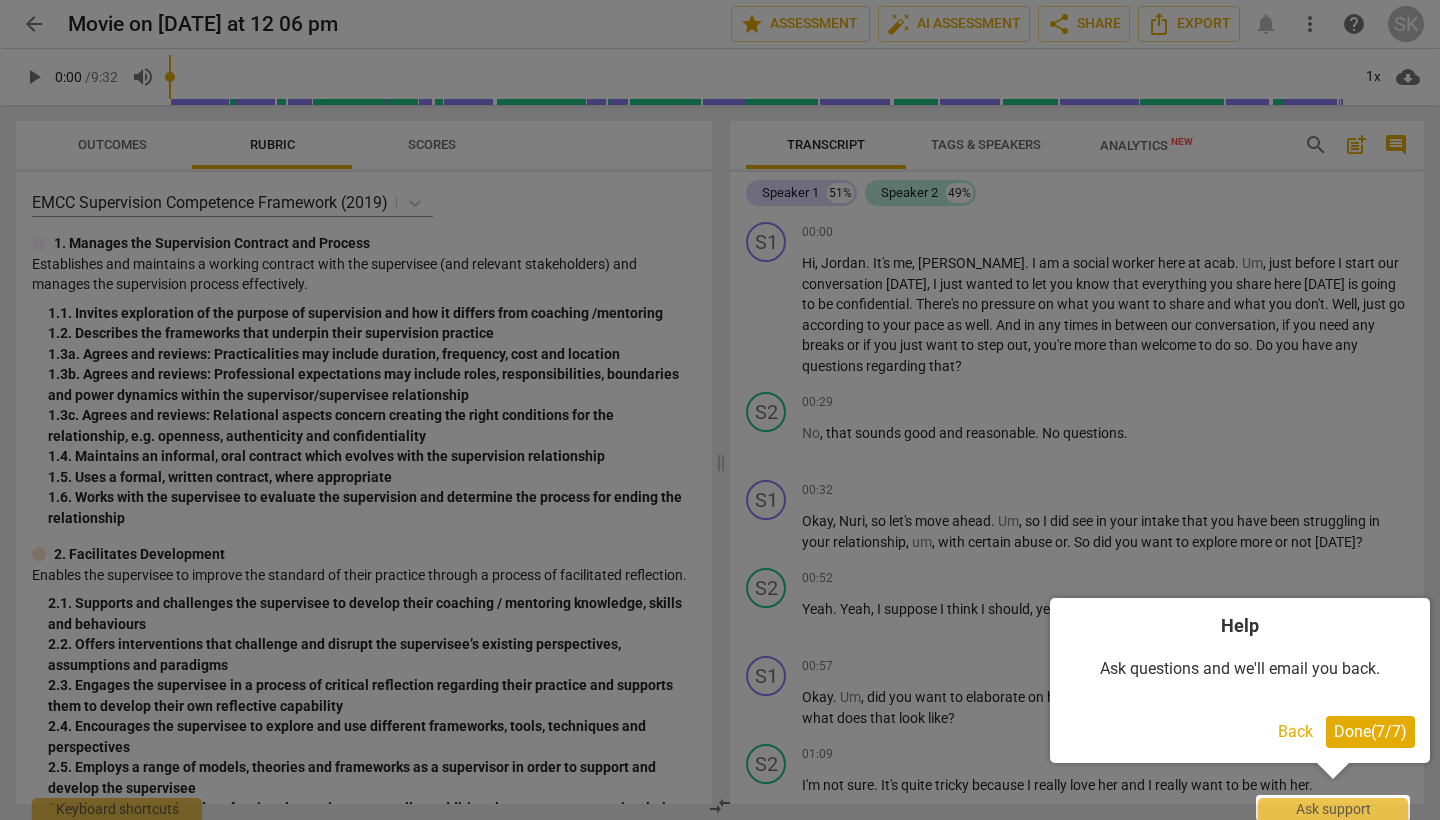 click on "Done  ( 7 / 7 )" at bounding box center (1370, 731) 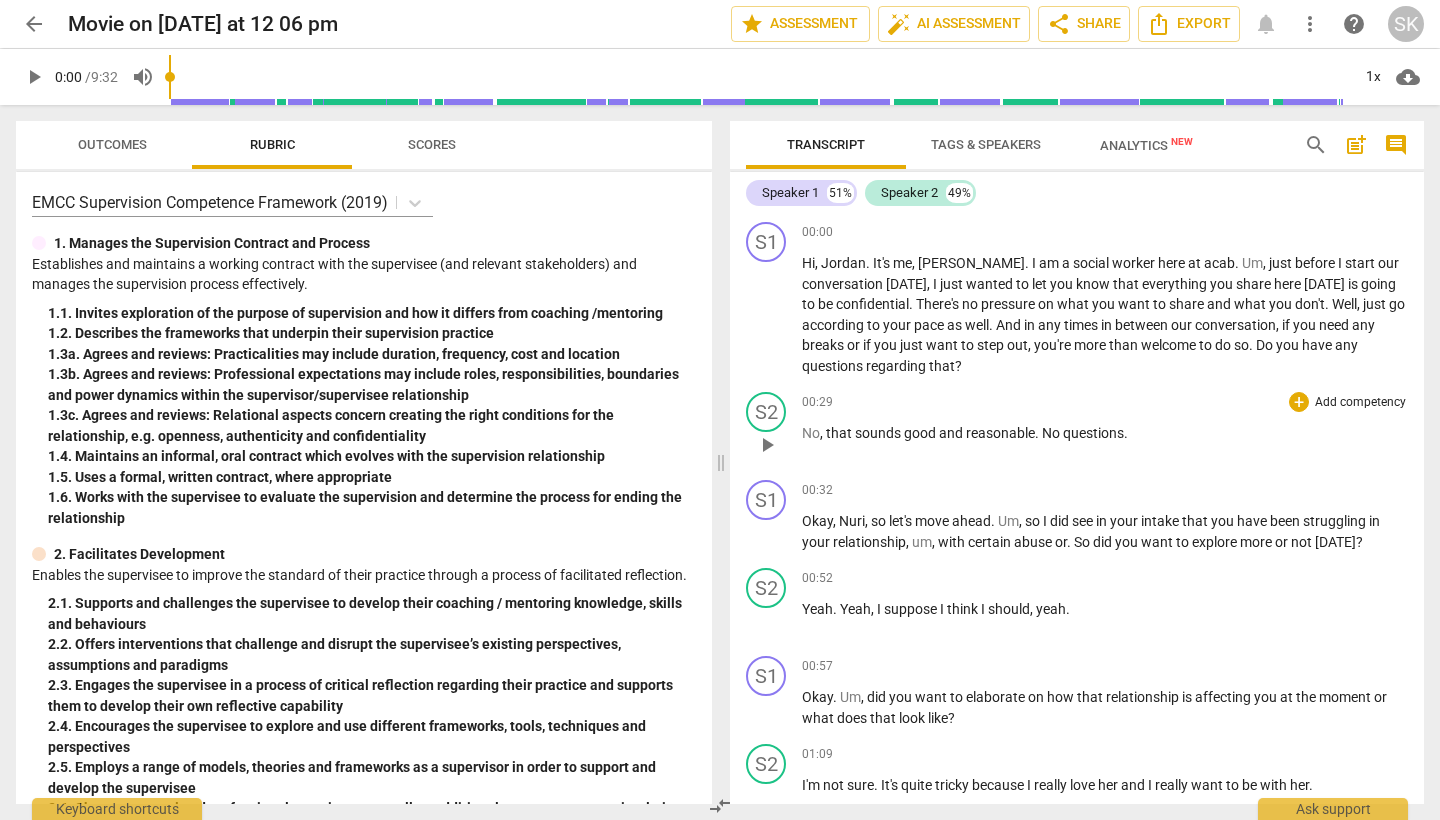 scroll, scrollTop: 0, scrollLeft: 0, axis: both 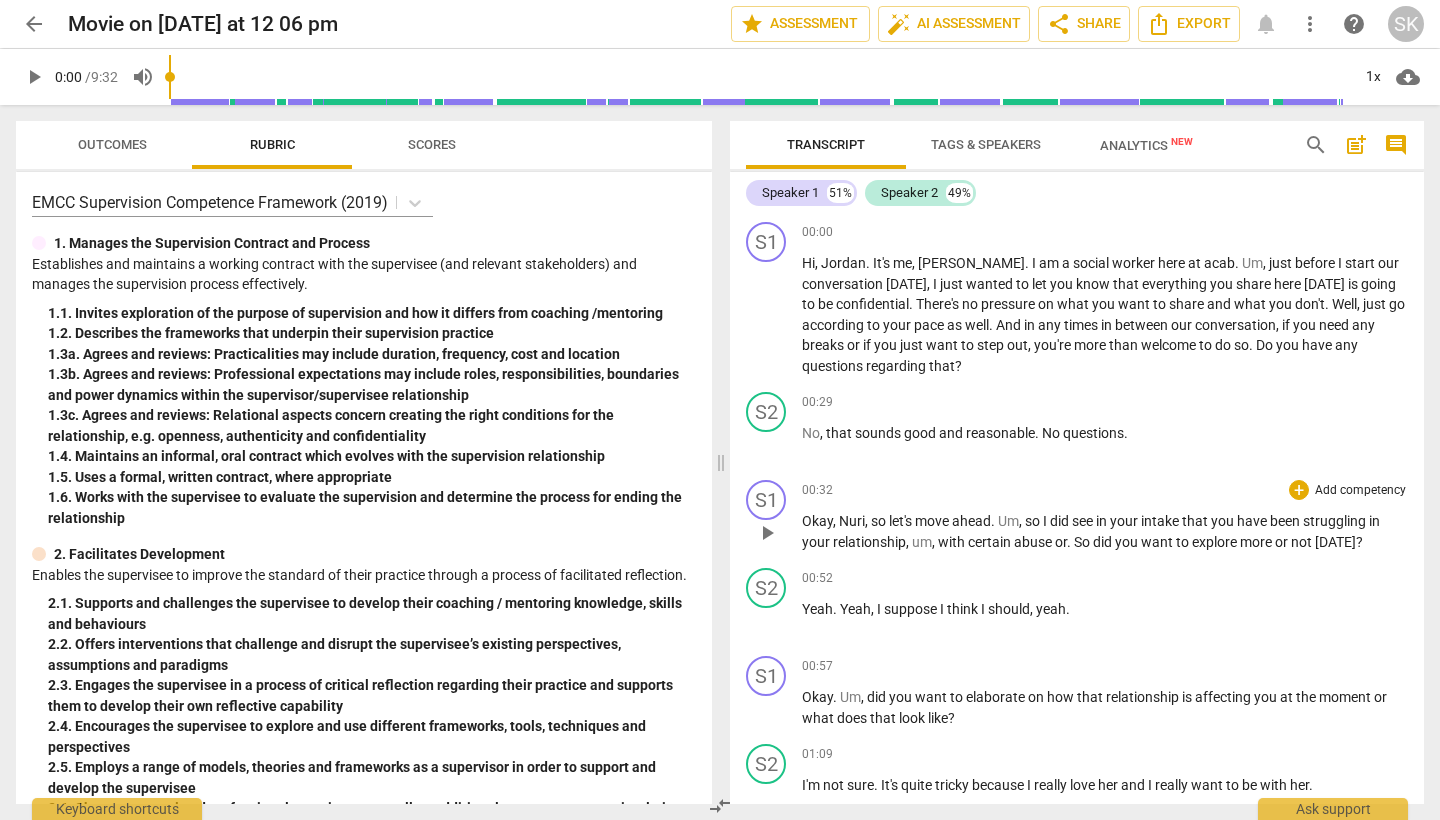 click on "Okay ,   Nuri ,   so   let's   move   ahead .   Um ,   so   I   did   see   in   your   intake   that   you   have   been   struggling   in   your   relationship ,   um ,   with   certain   abuse   or .   So   did   you   want   to   explore   more   or   not   today ?" at bounding box center [1105, 531] 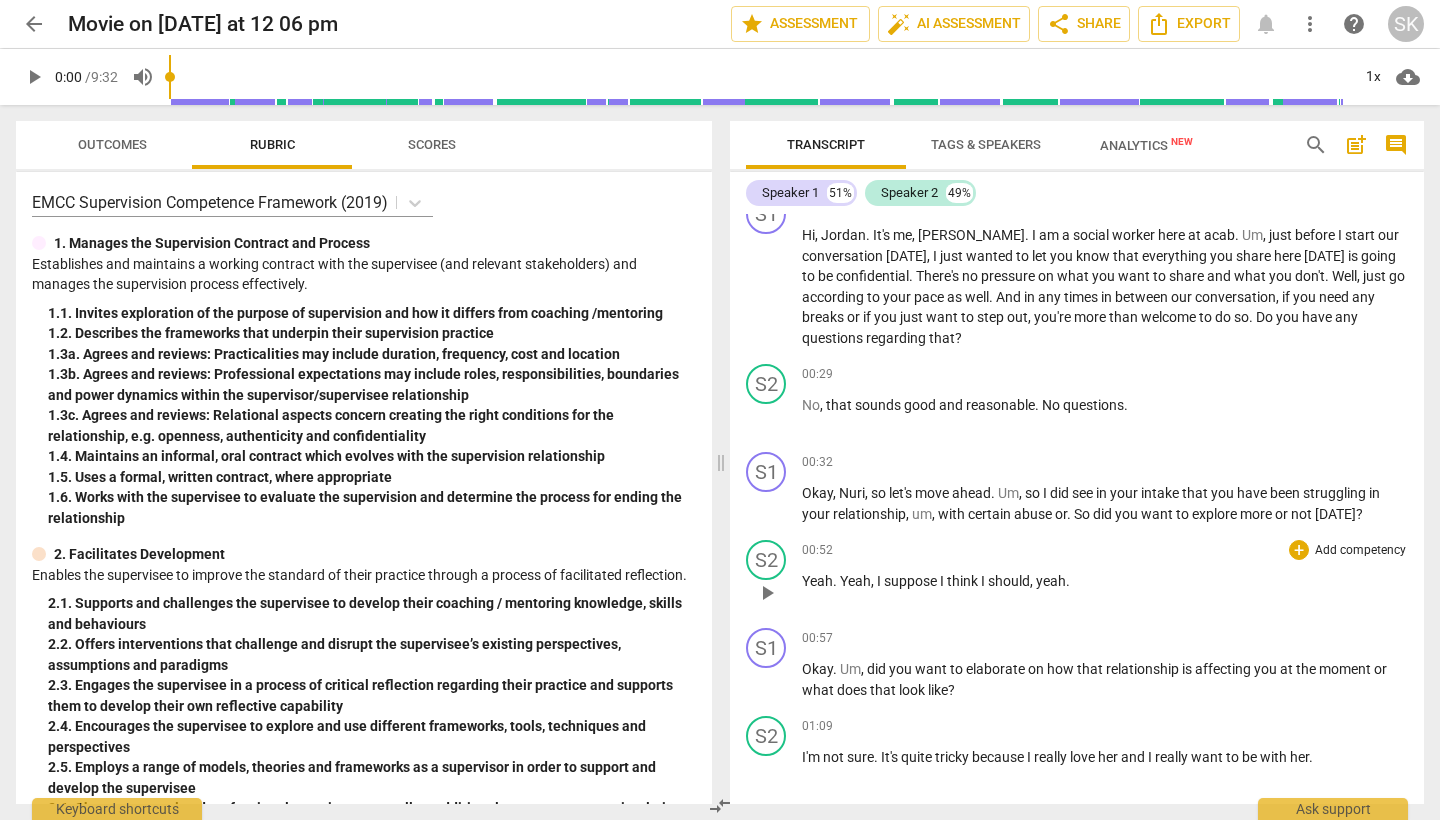 scroll, scrollTop: 29, scrollLeft: 0, axis: vertical 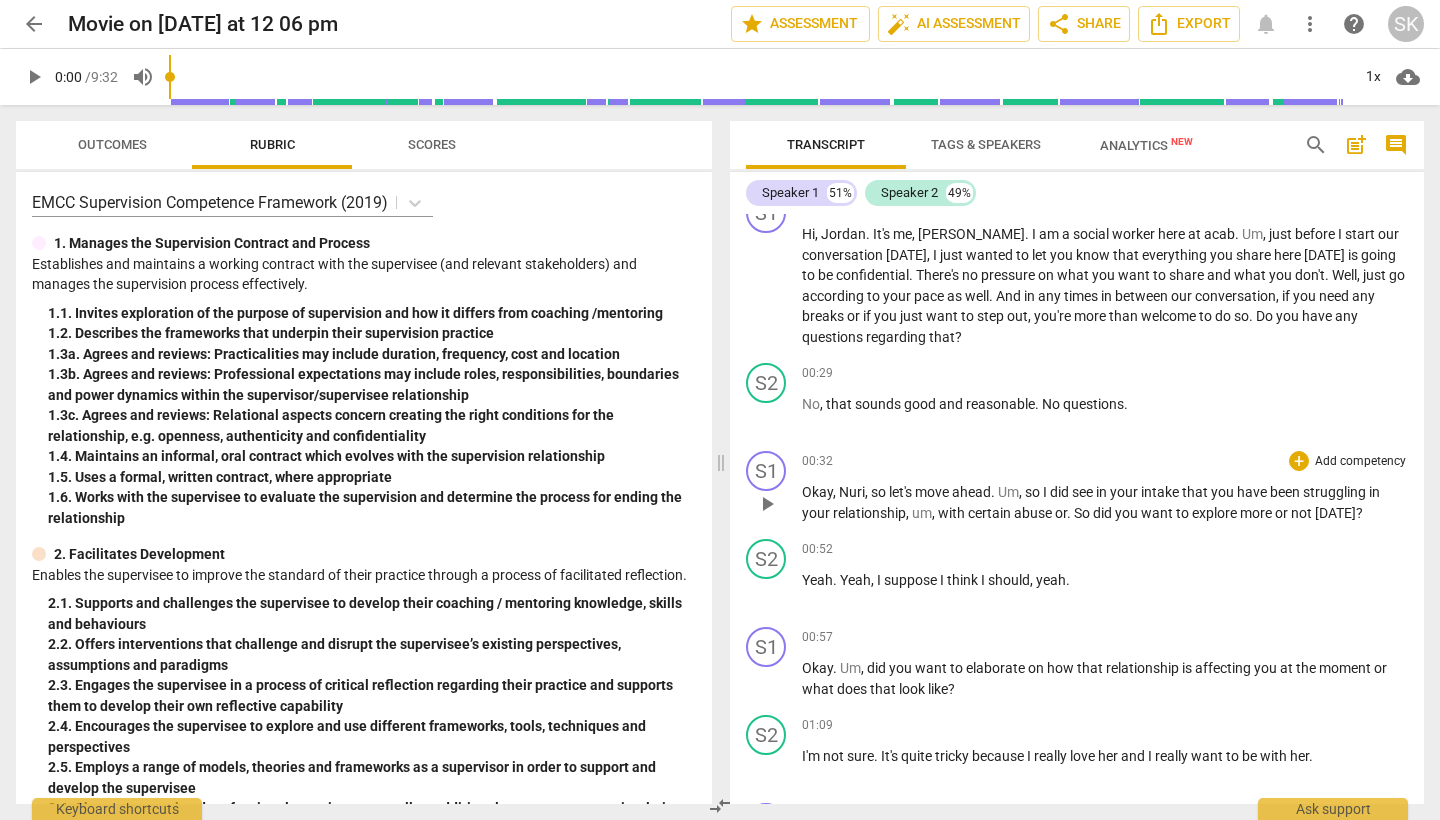 click on "Nuri" at bounding box center [852, 492] 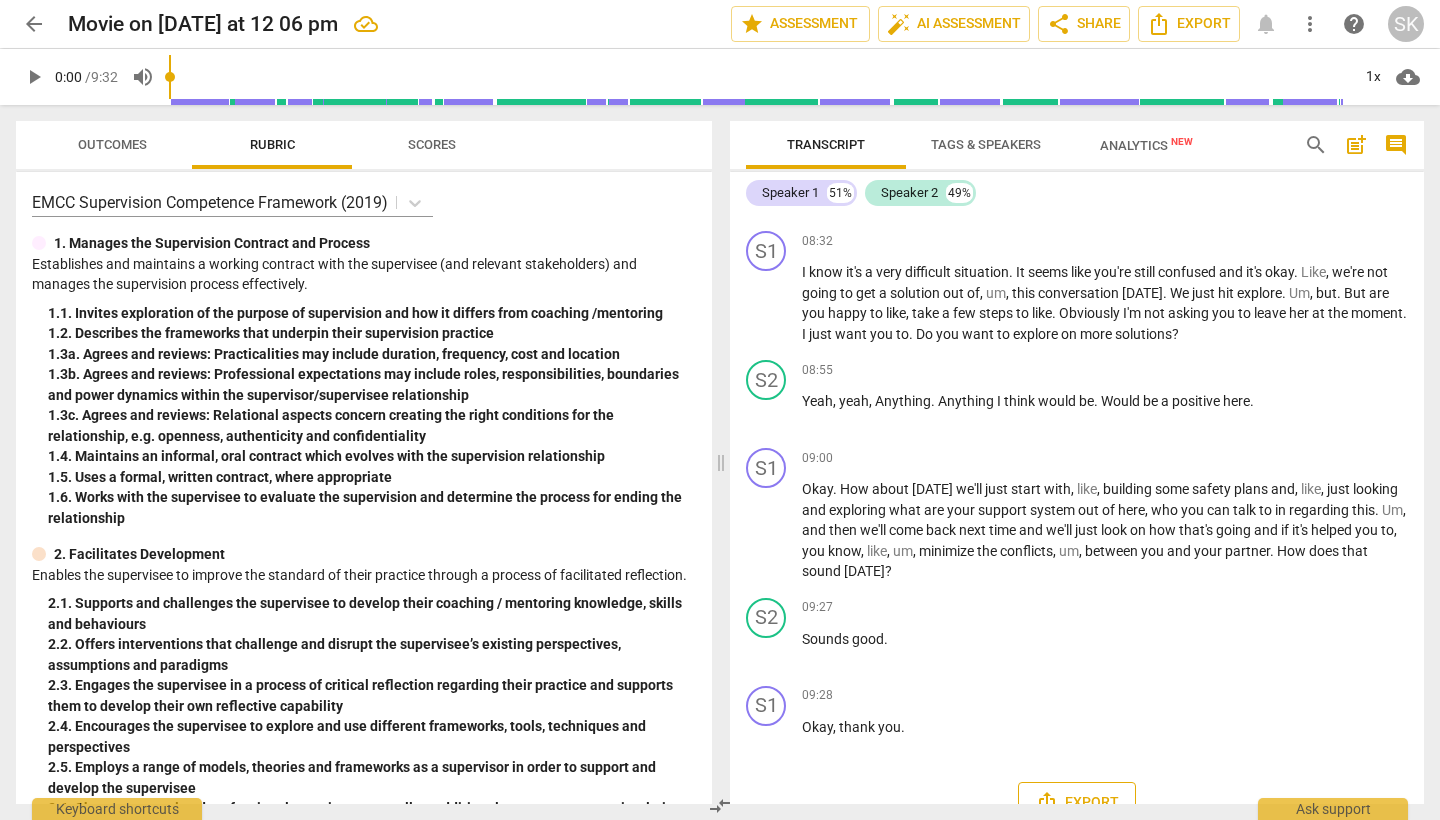scroll, scrollTop: 3057, scrollLeft: 0, axis: vertical 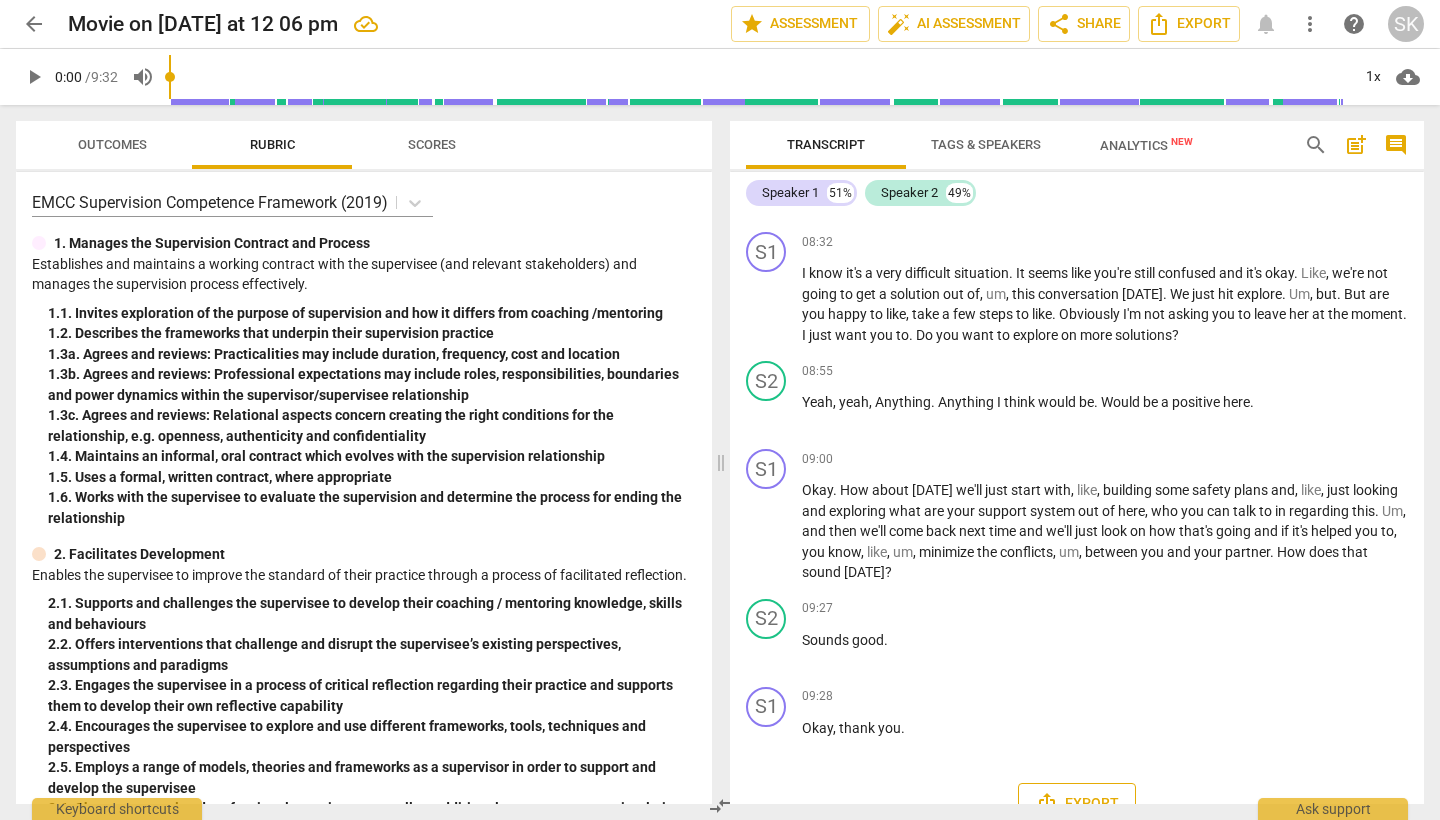 click on "Export" at bounding box center (1077, 804) 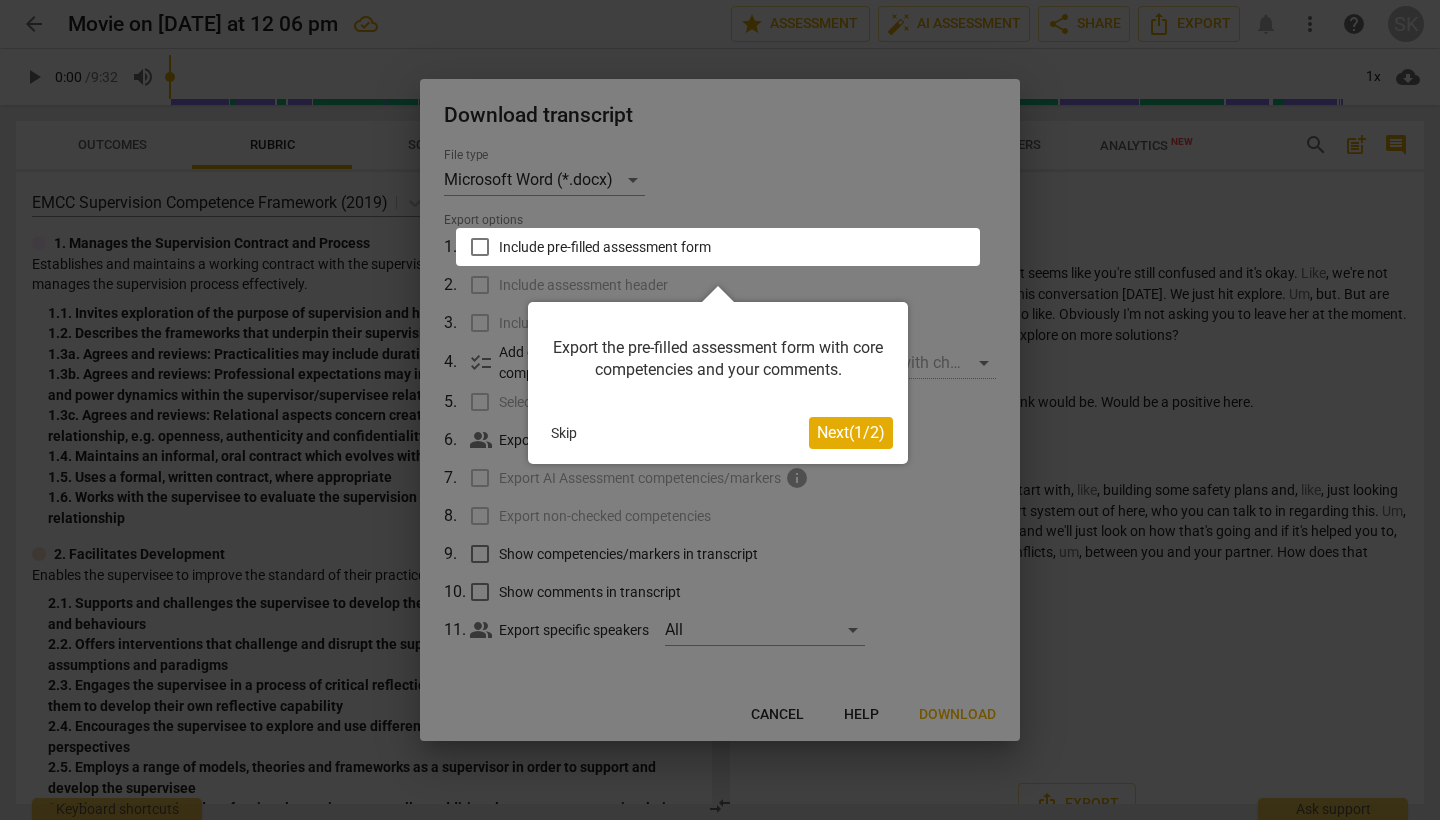 click on "Next  ( 1 / 2 )" at bounding box center (851, 432) 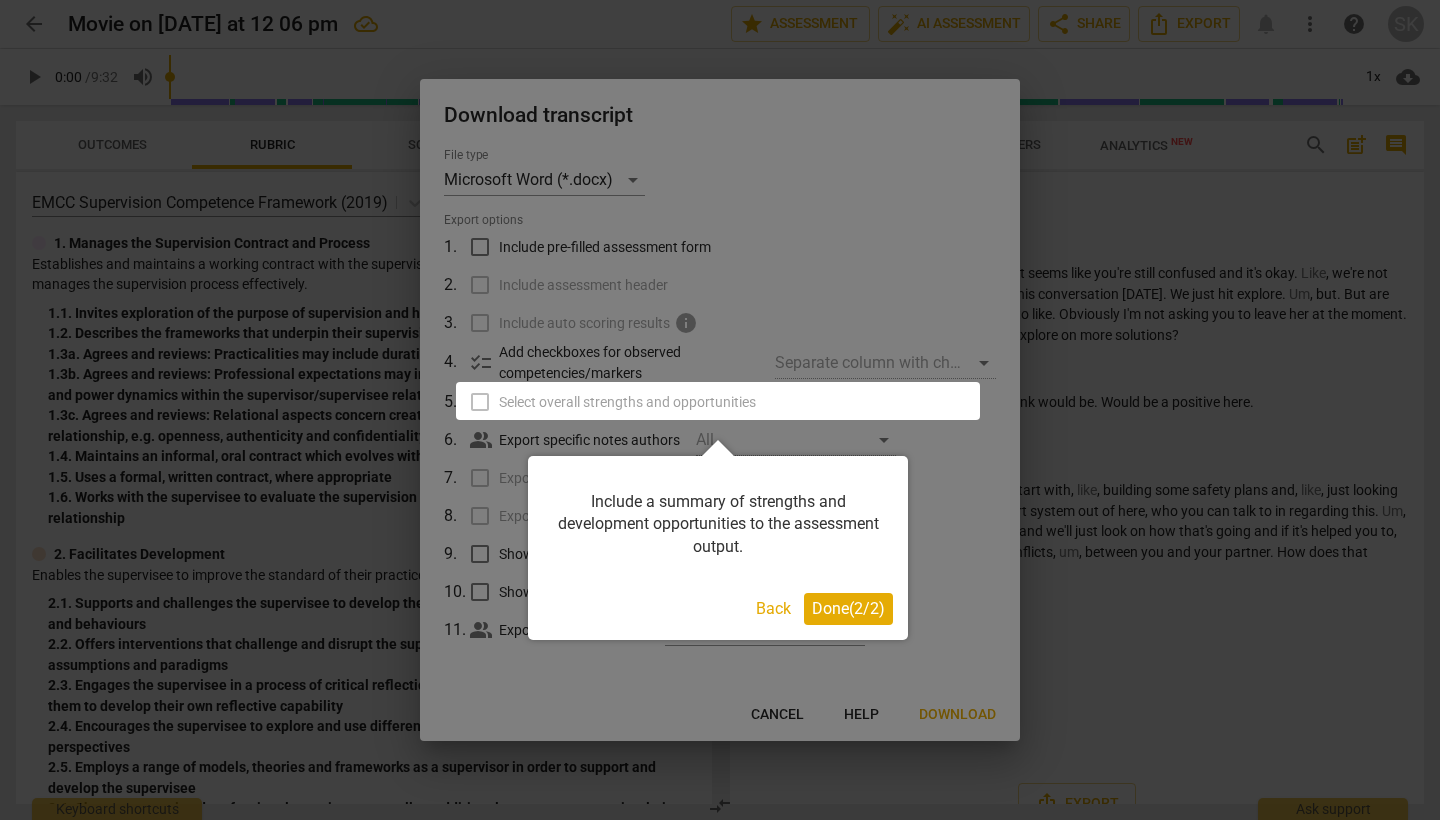 click on "Done  ( 2 / 2 )" at bounding box center [848, 608] 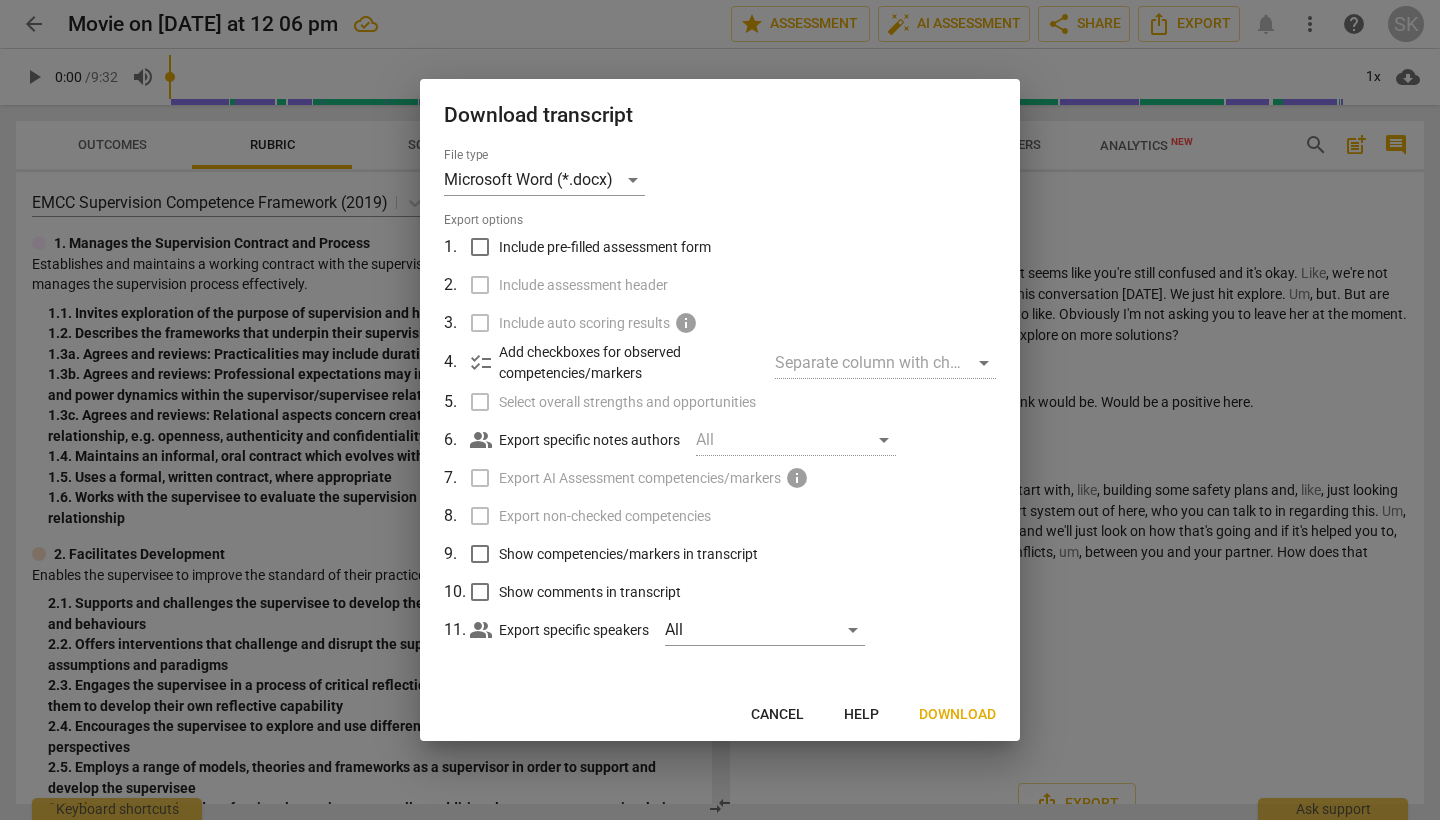 click on "Download" at bounding box center [957, 715] 